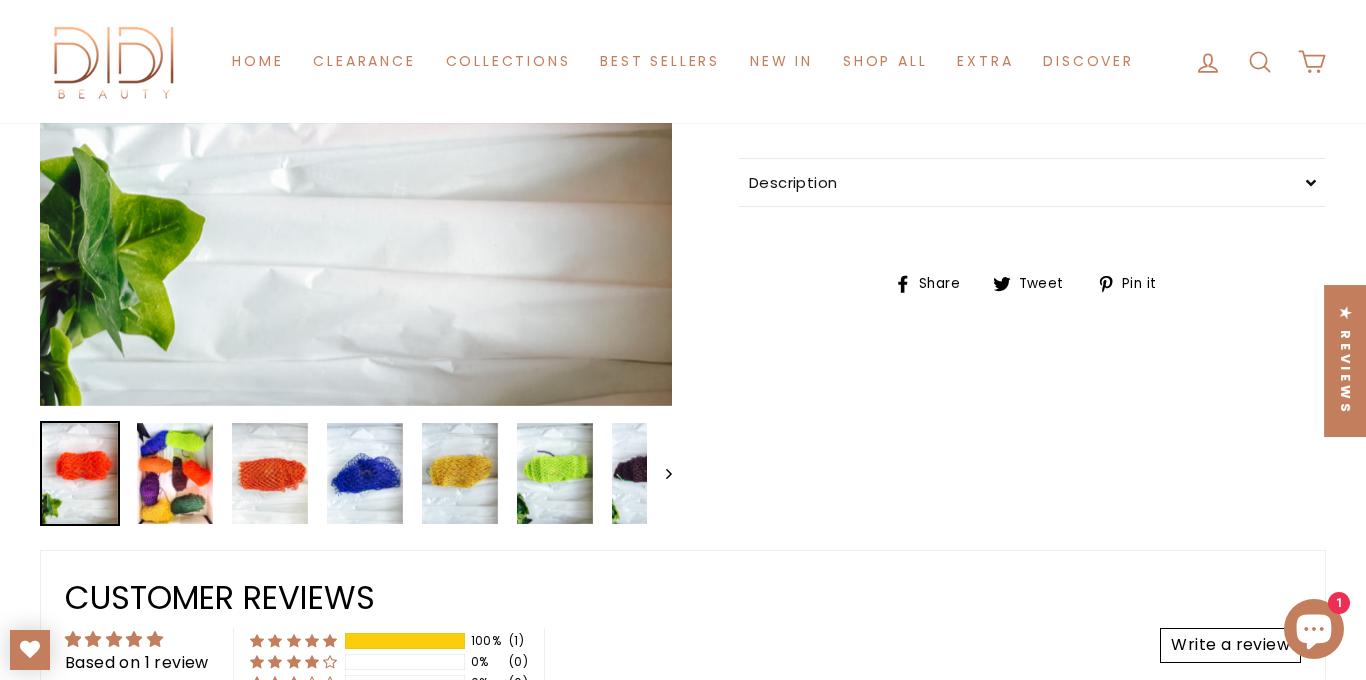 scroll, scrollTop: 0, scrollLeft: 0, axis: both 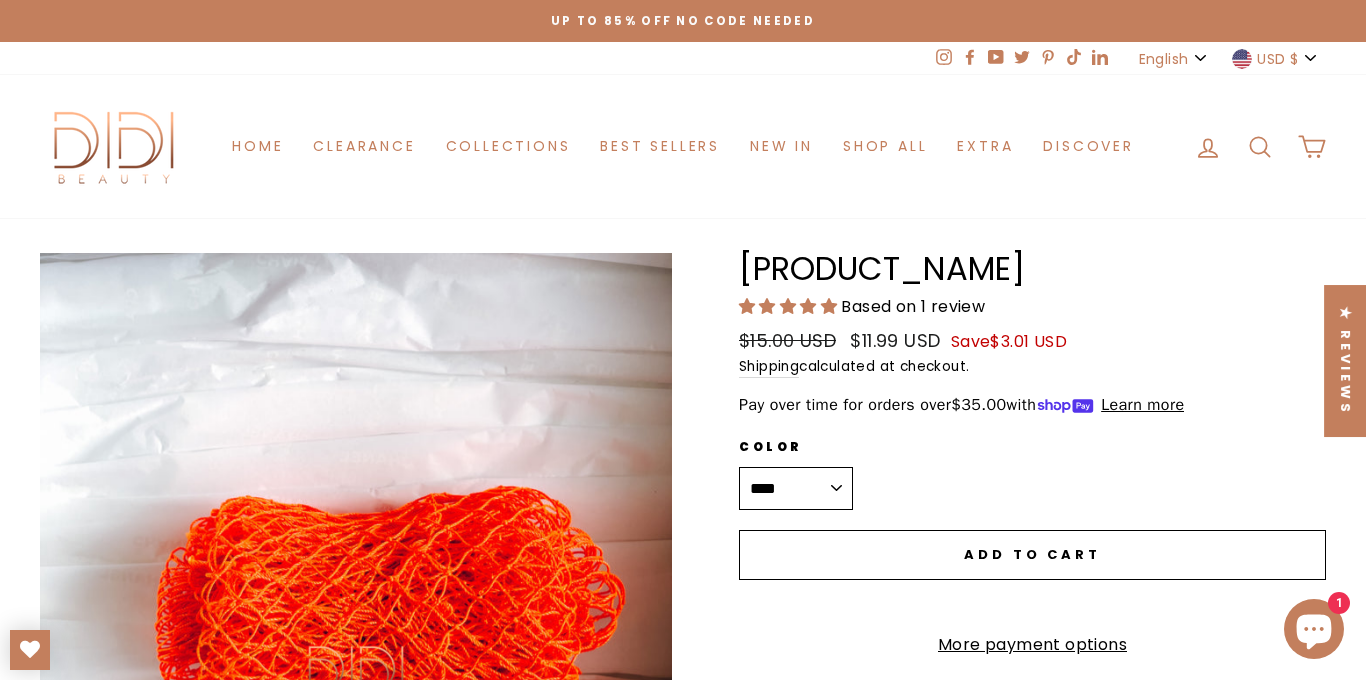 click 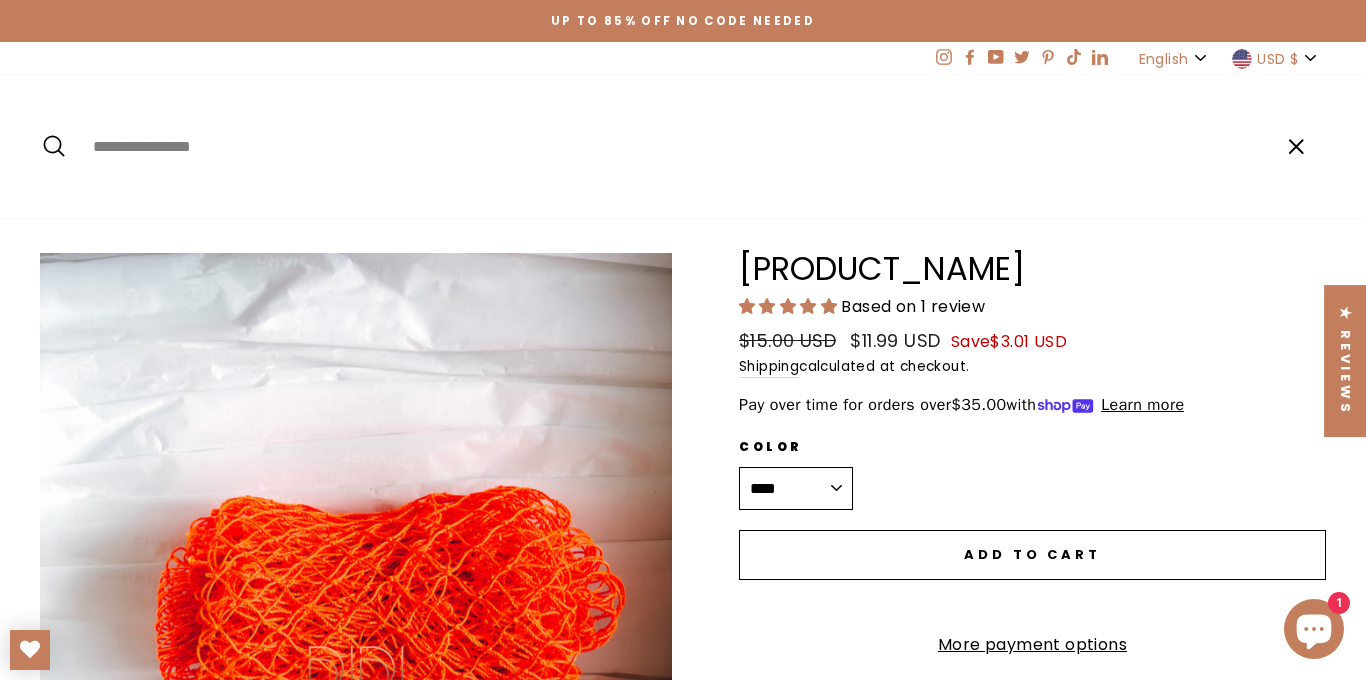 paste on "**********" 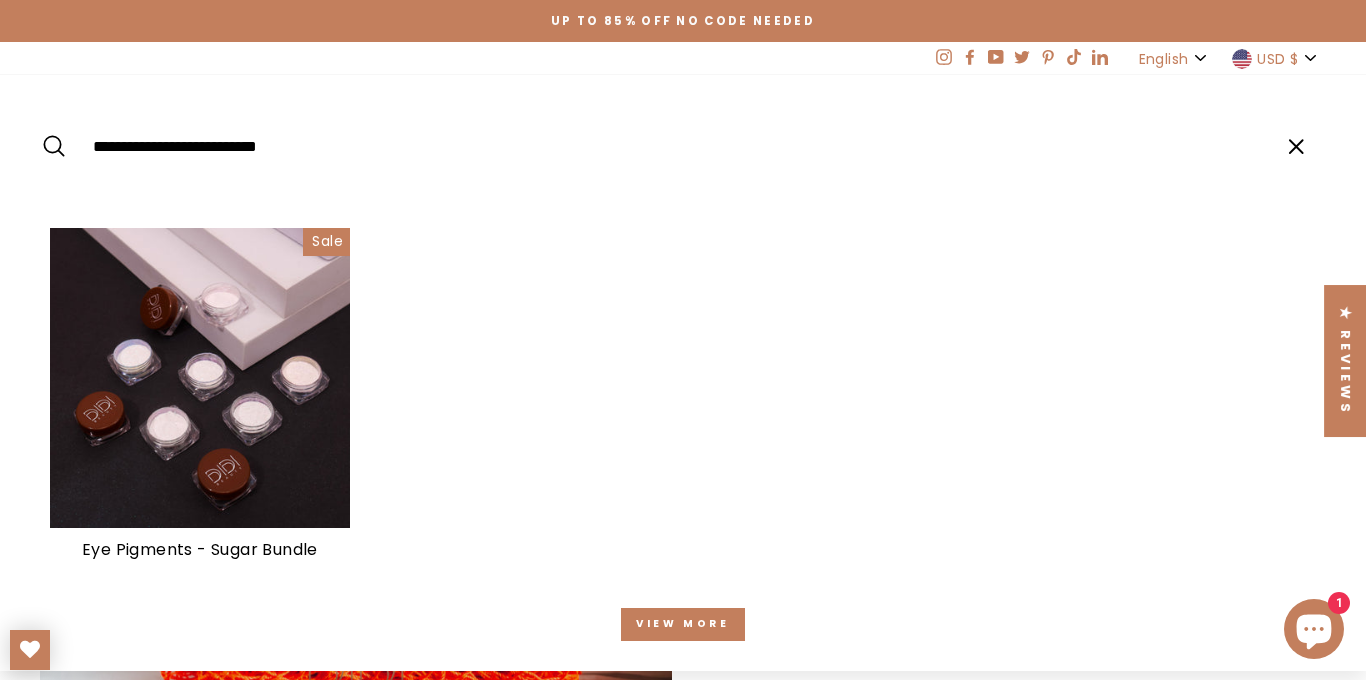 type on "**********" 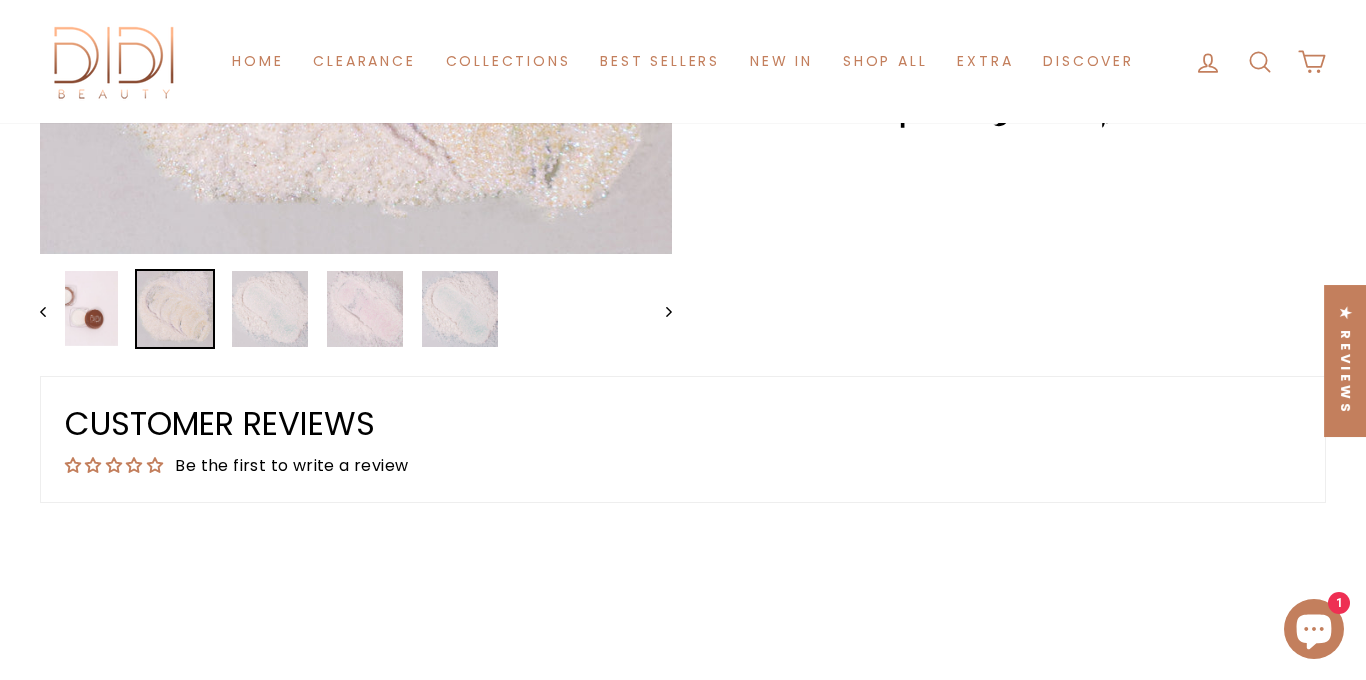 scroll, scrollTop: 660, scrollLeft: 0, axis: vertical 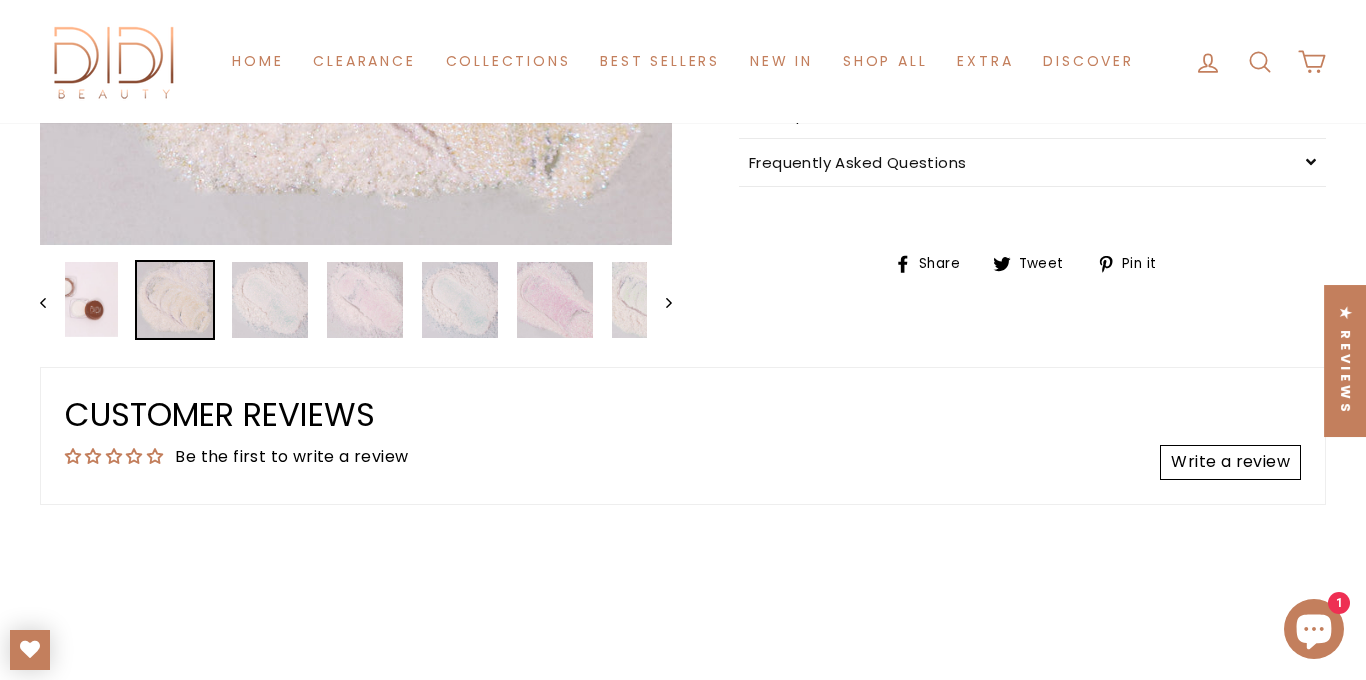 click 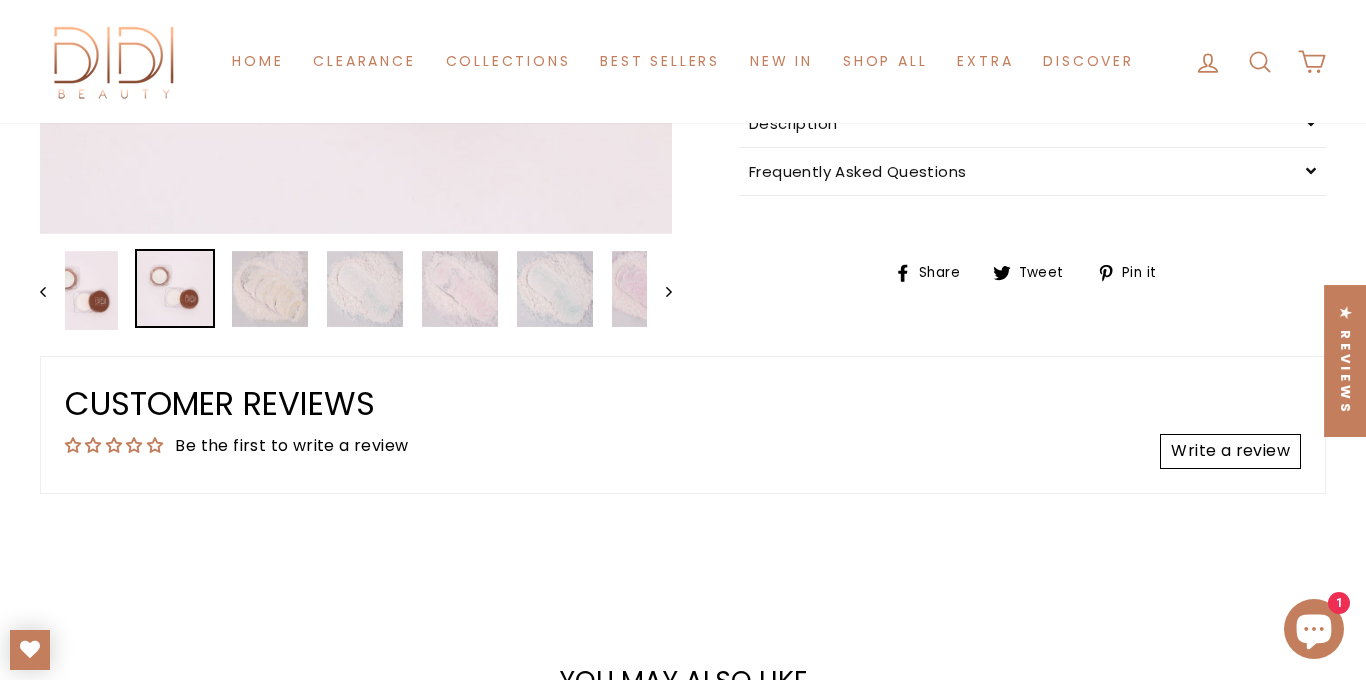 scroll, scrollTop: 0, scrollLeft: 0, axis: both 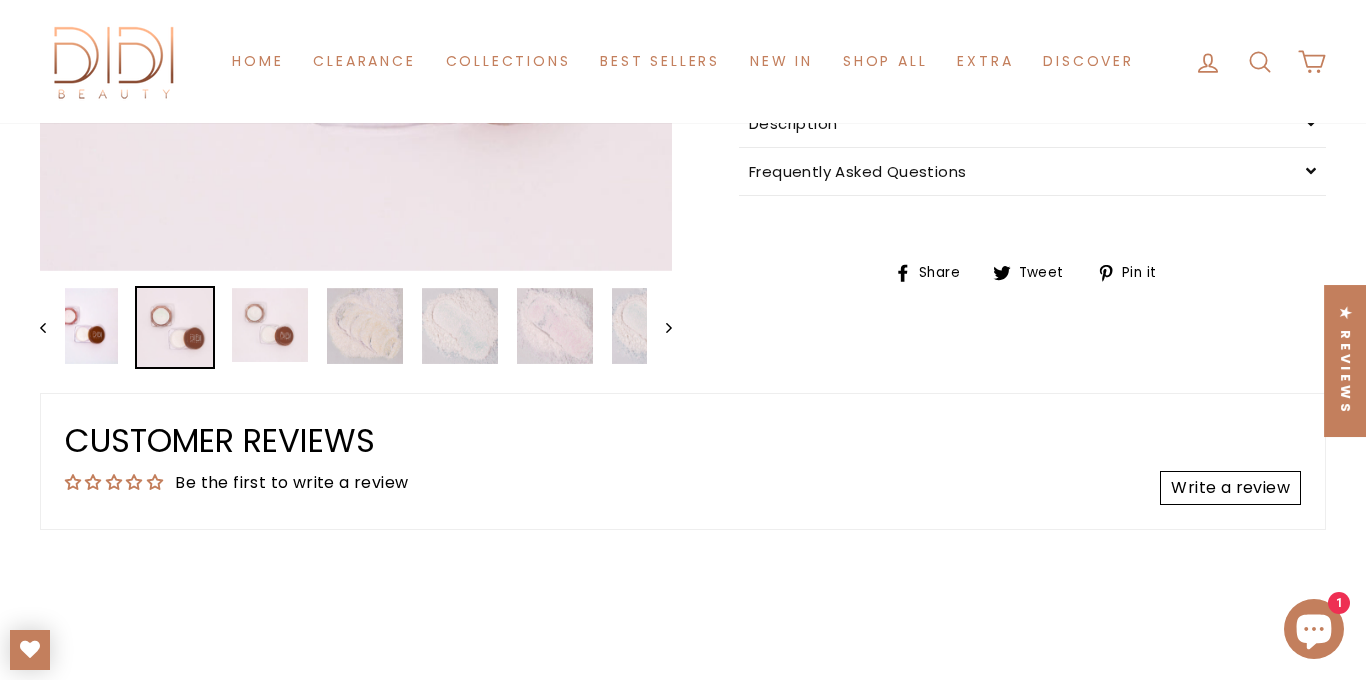 click 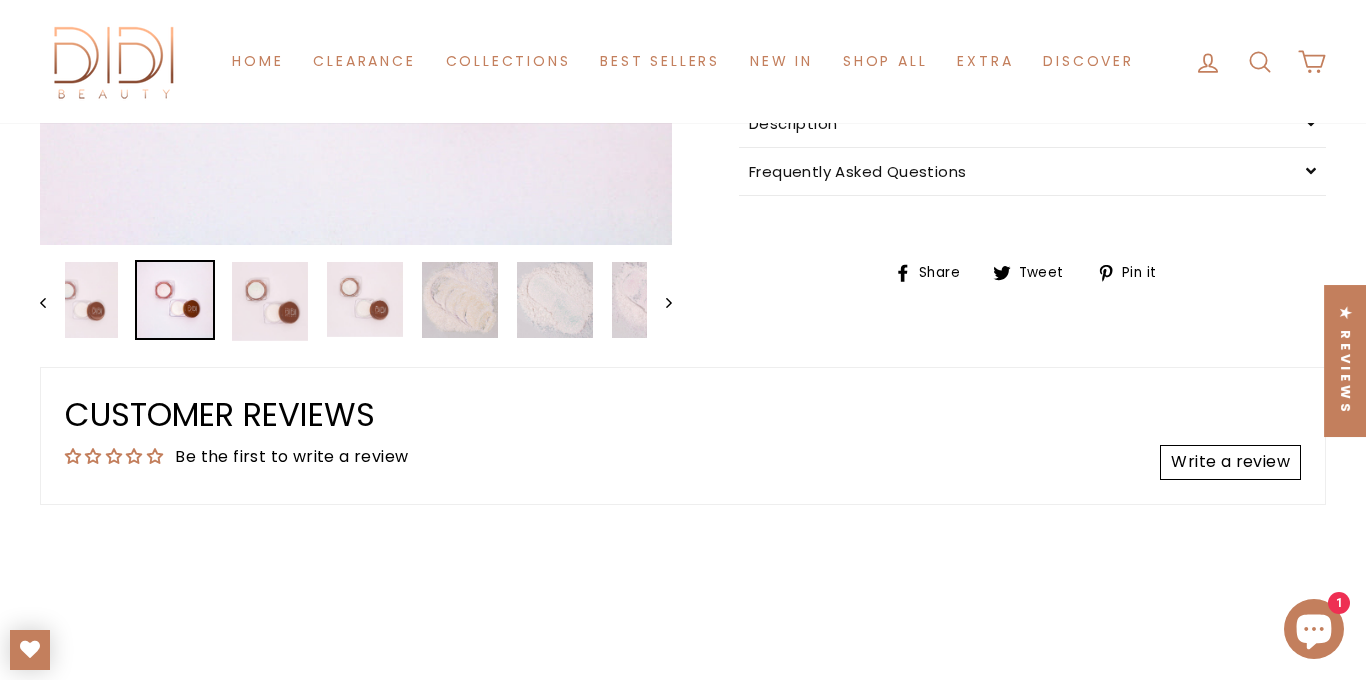 click 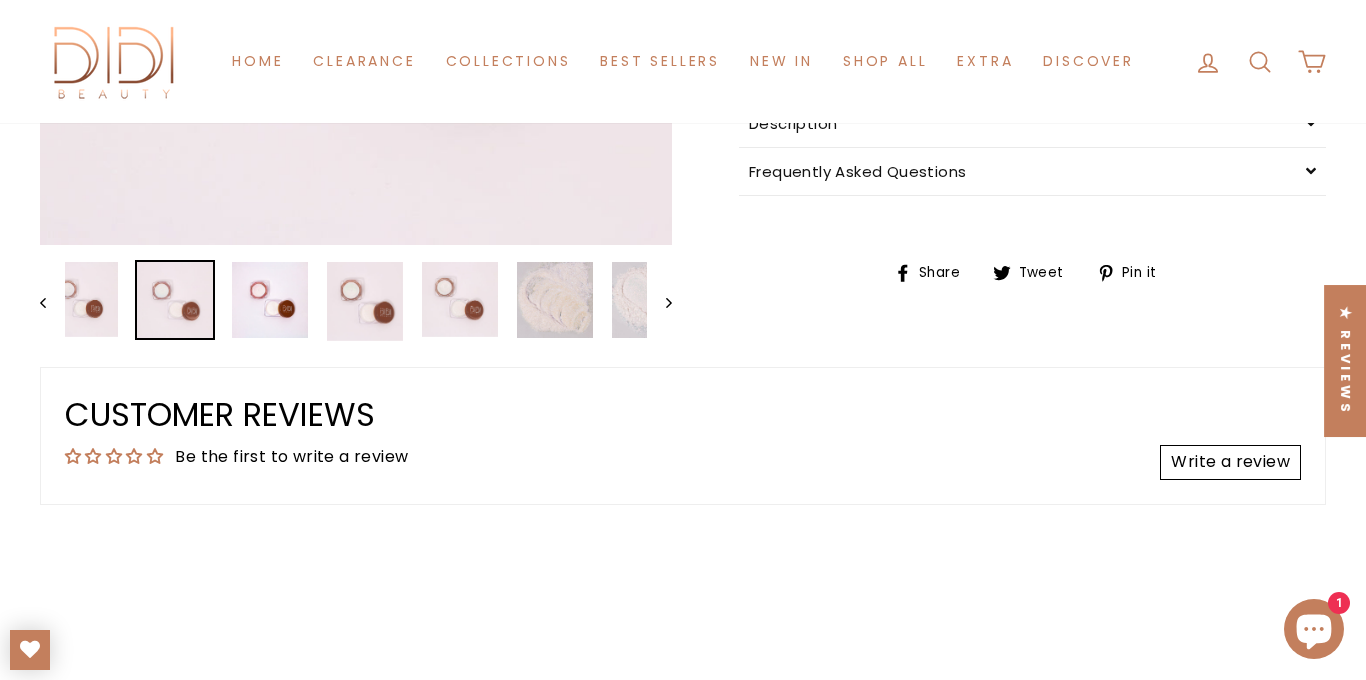 click 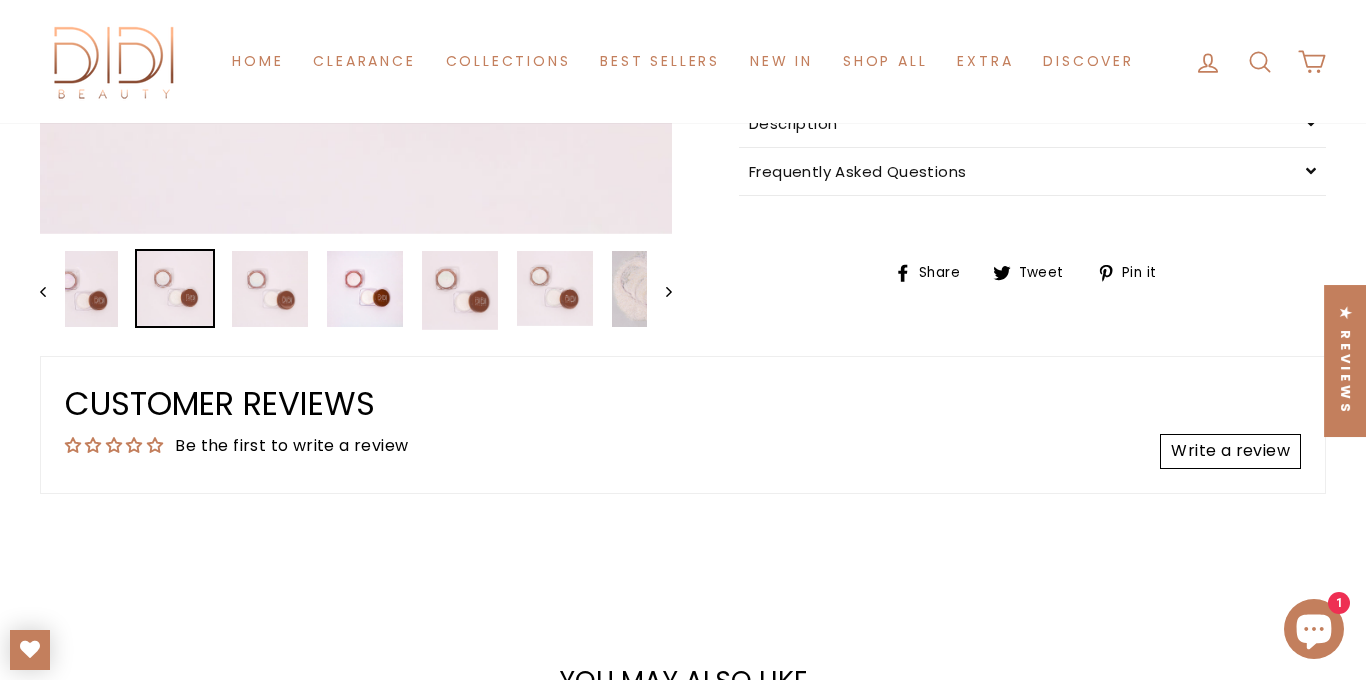 click on "Previous" at bounding box center (52, 290) 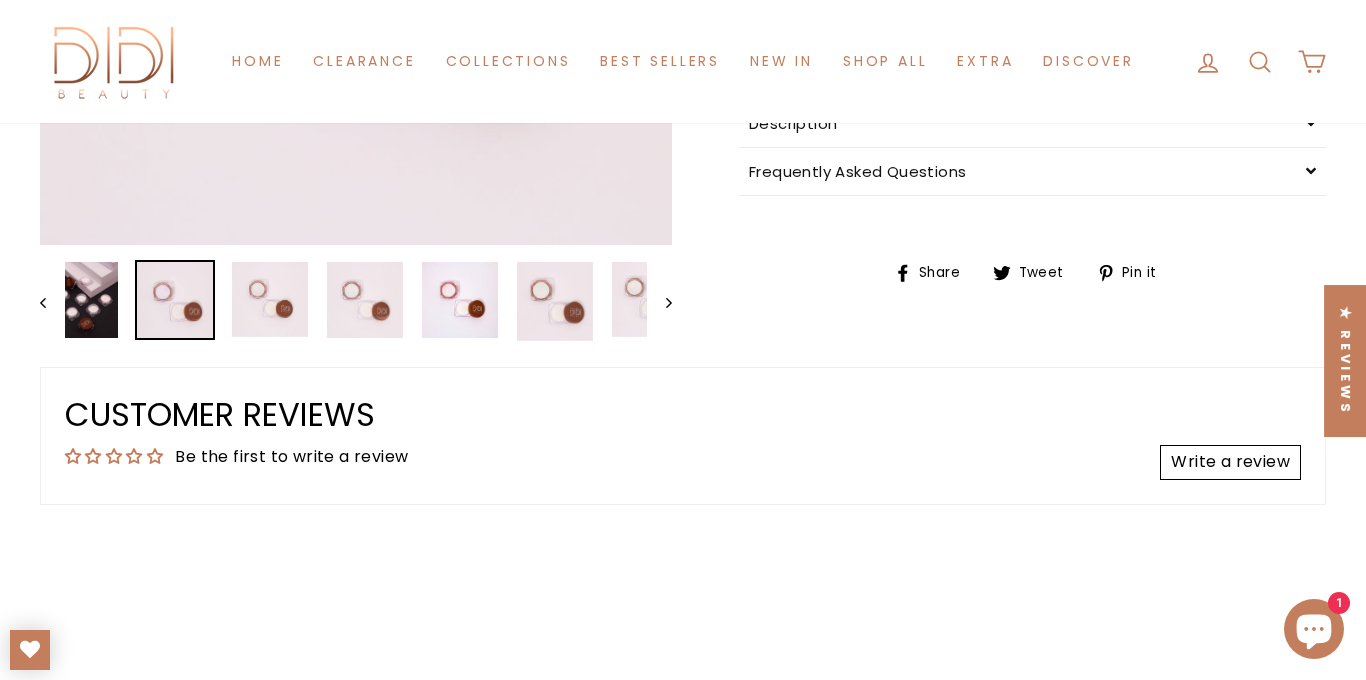click 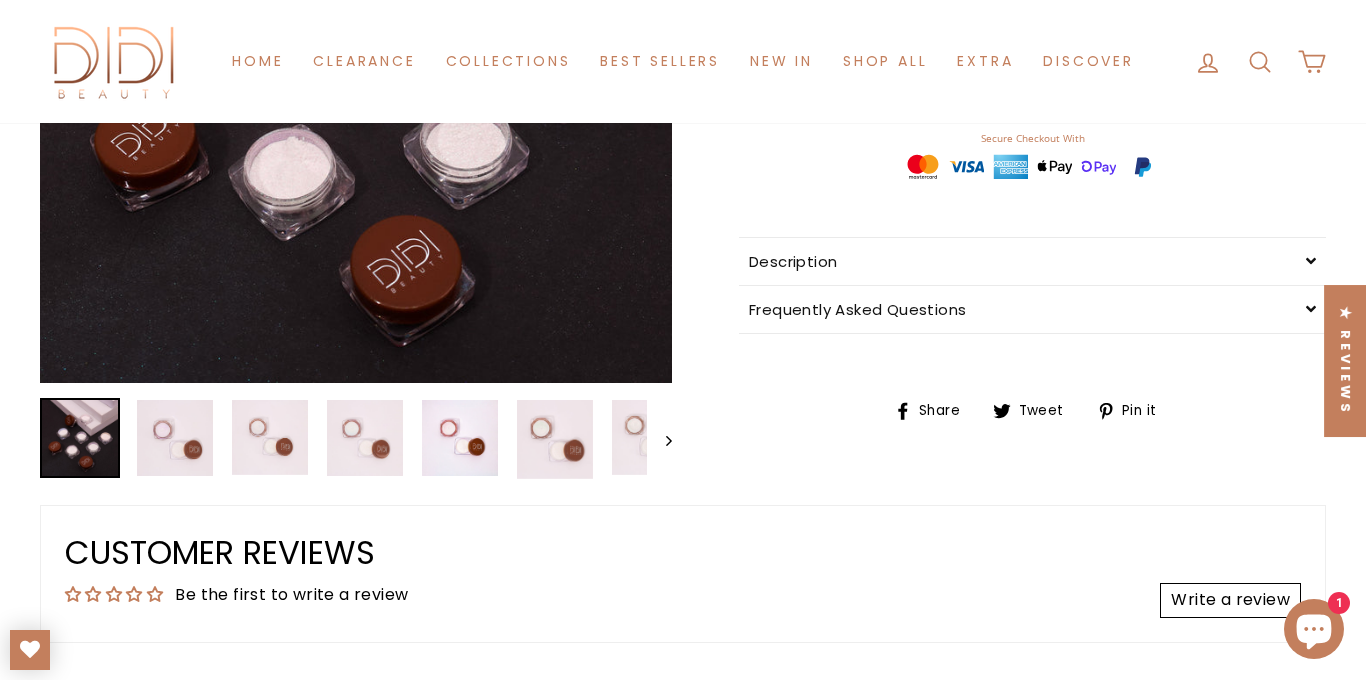 scroll, scrollTop: 486, scrollLeft: 0, axis: vertical 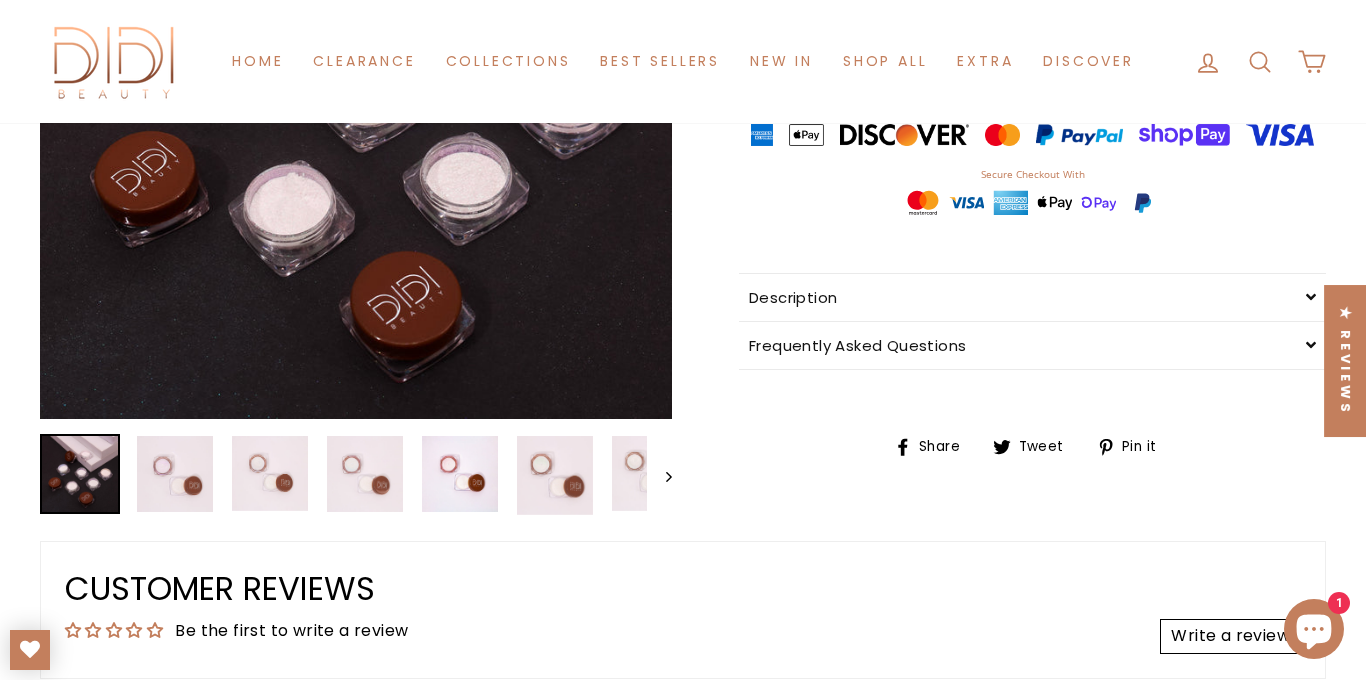click on "Close (esc)" at bounding box center (356, 103) 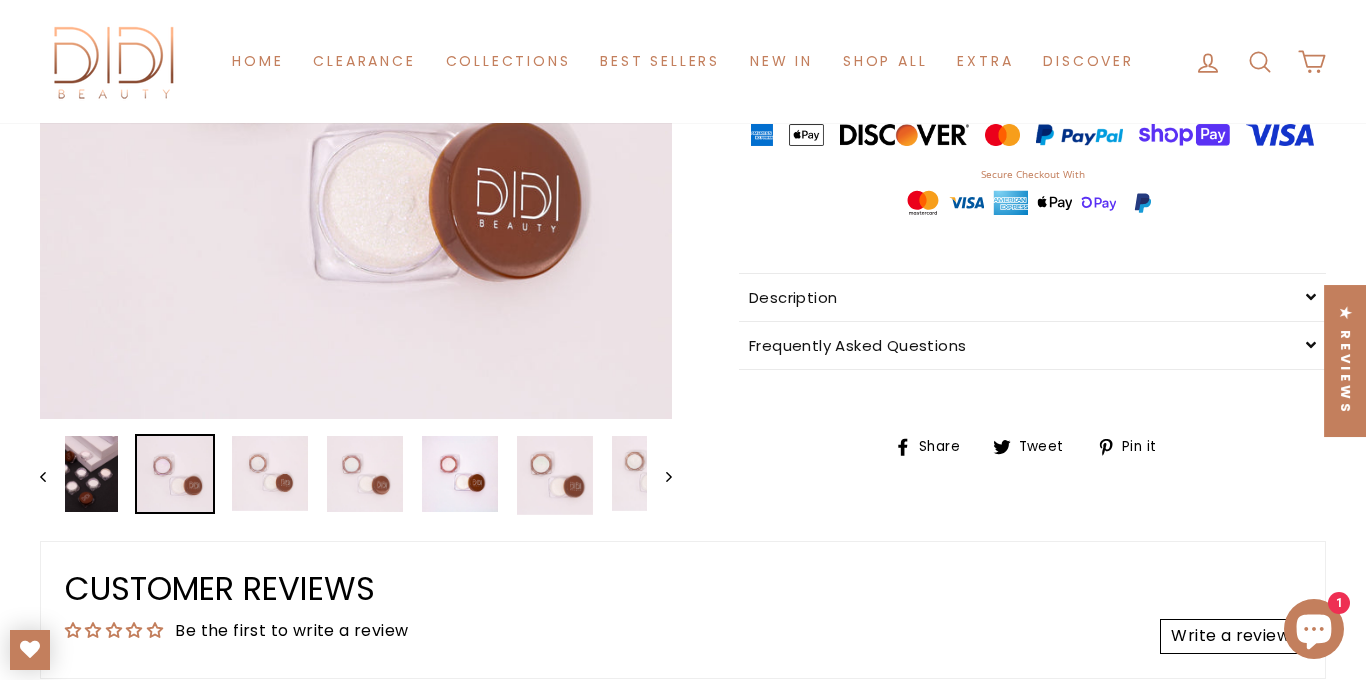 click 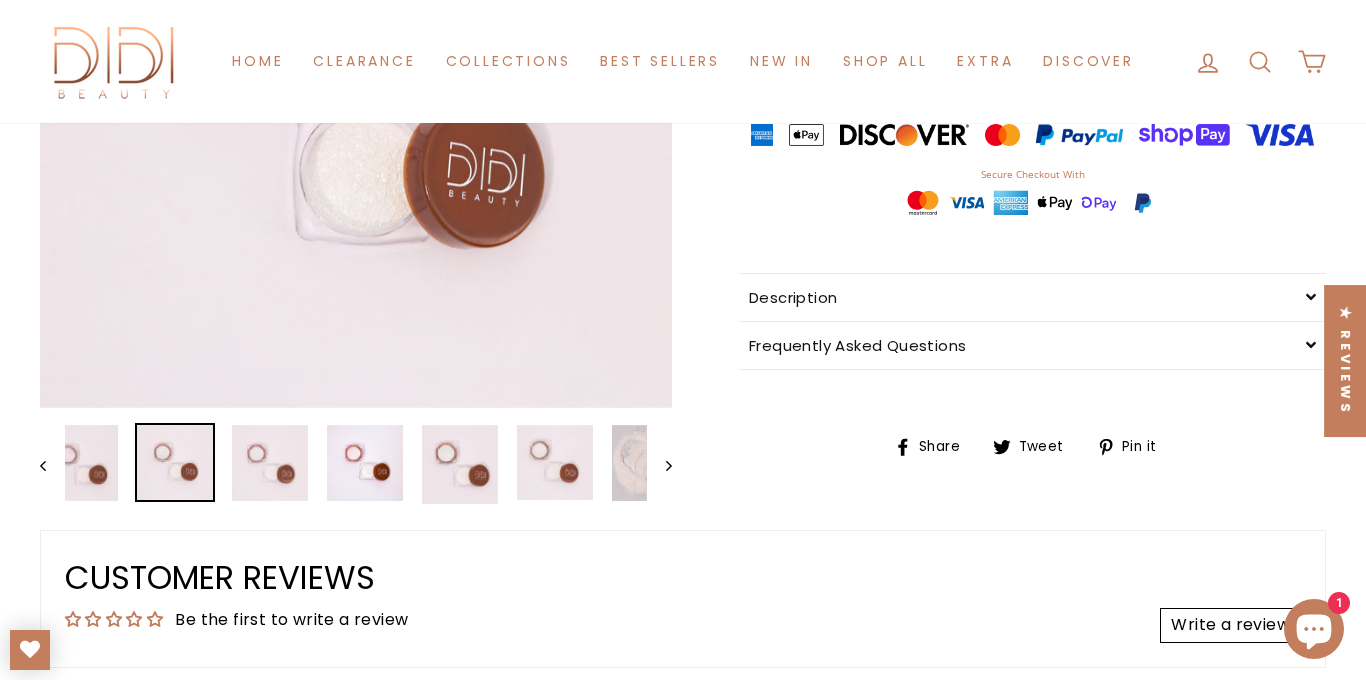 click on "Next" at bounding box center (659, 464) 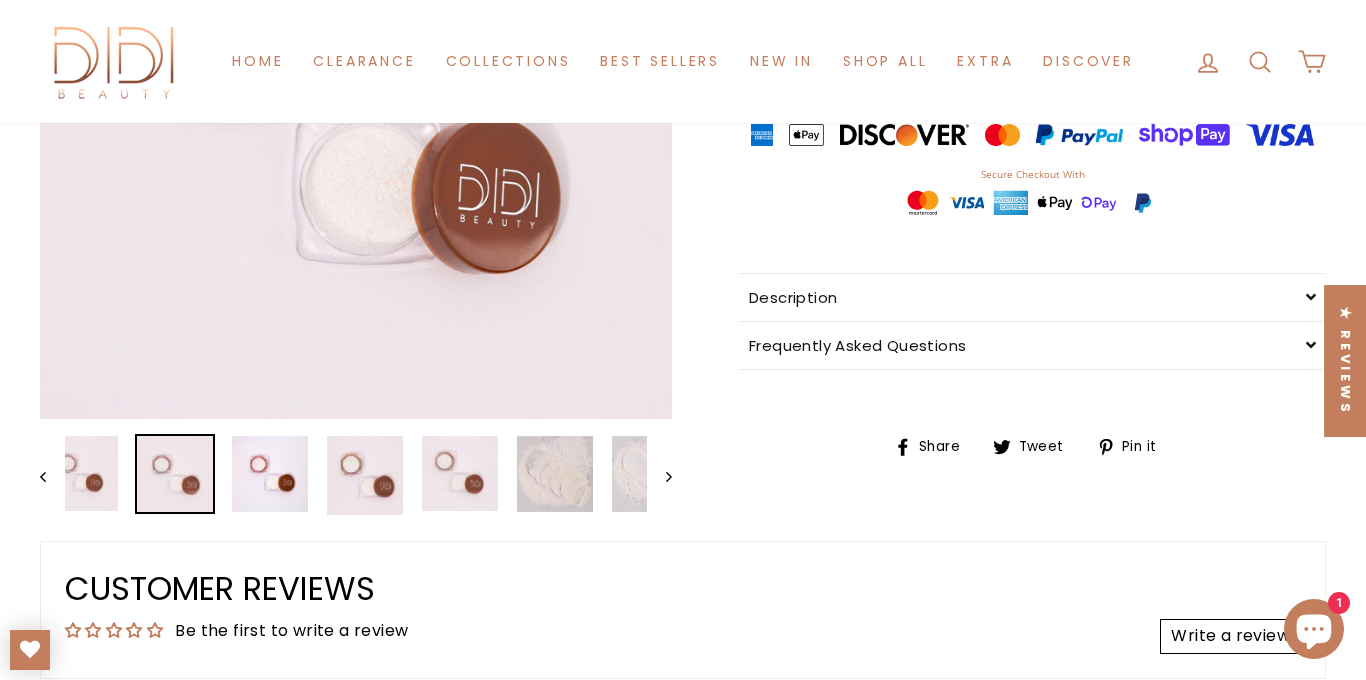 click on "Next" at bounding box center (659, 475) 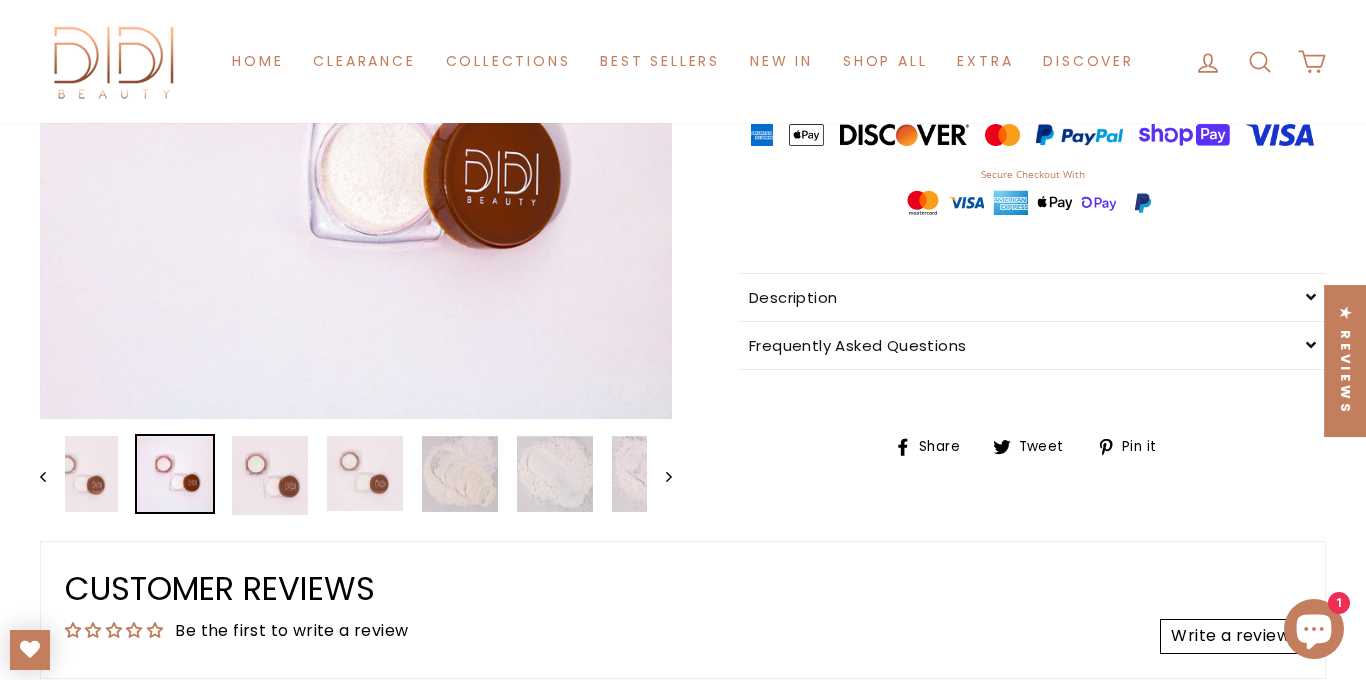click on "Next" at bounding box center [659, 475] 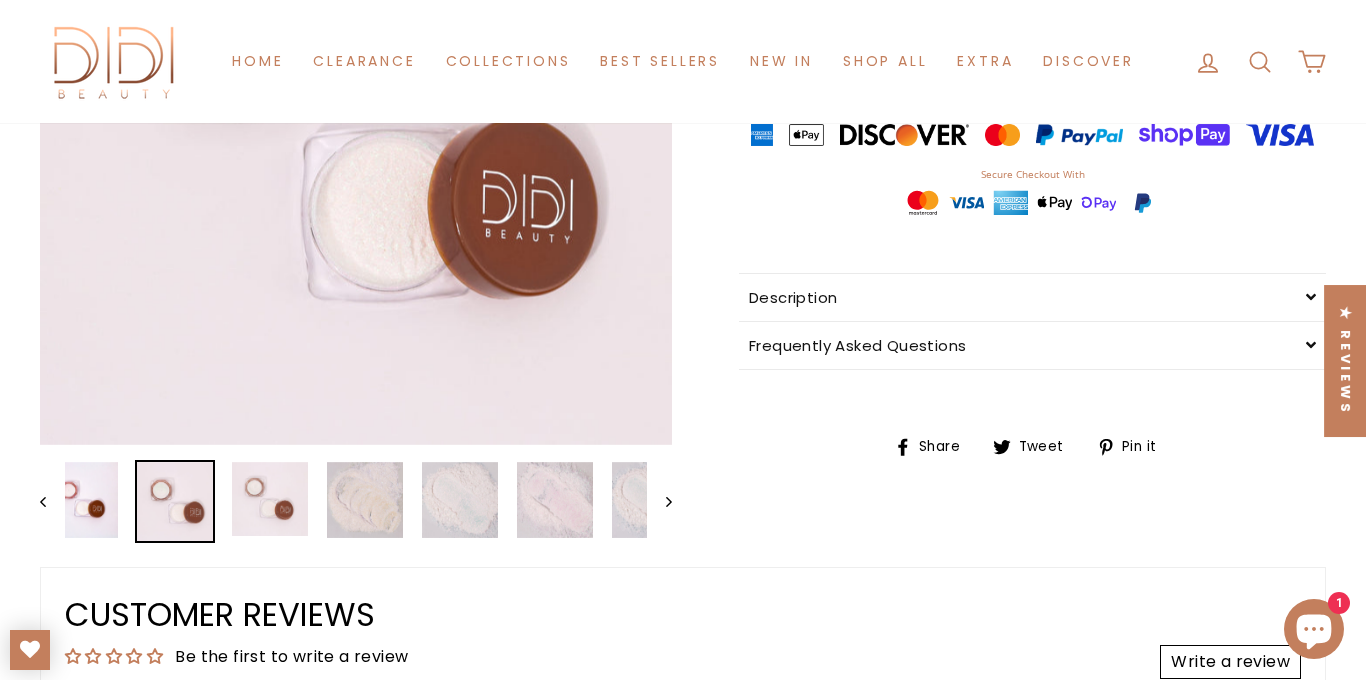 click on "Next" at bounding box center [659, 501] 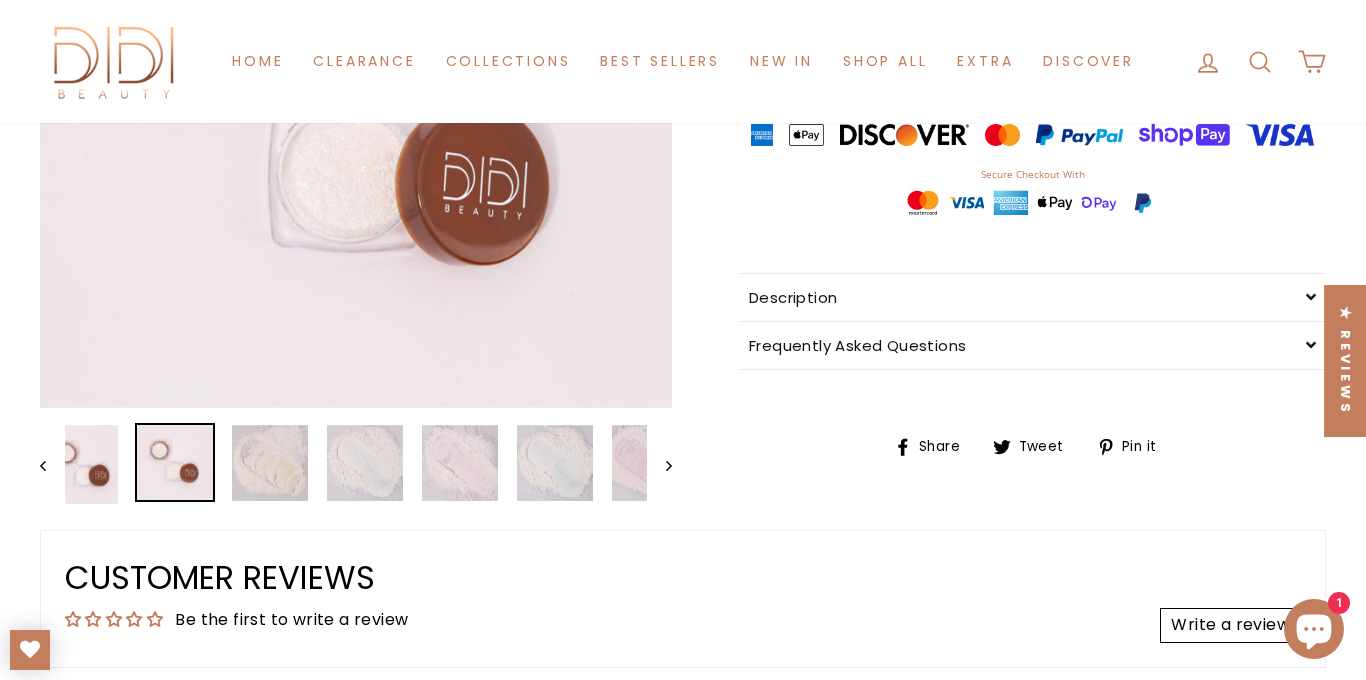 click 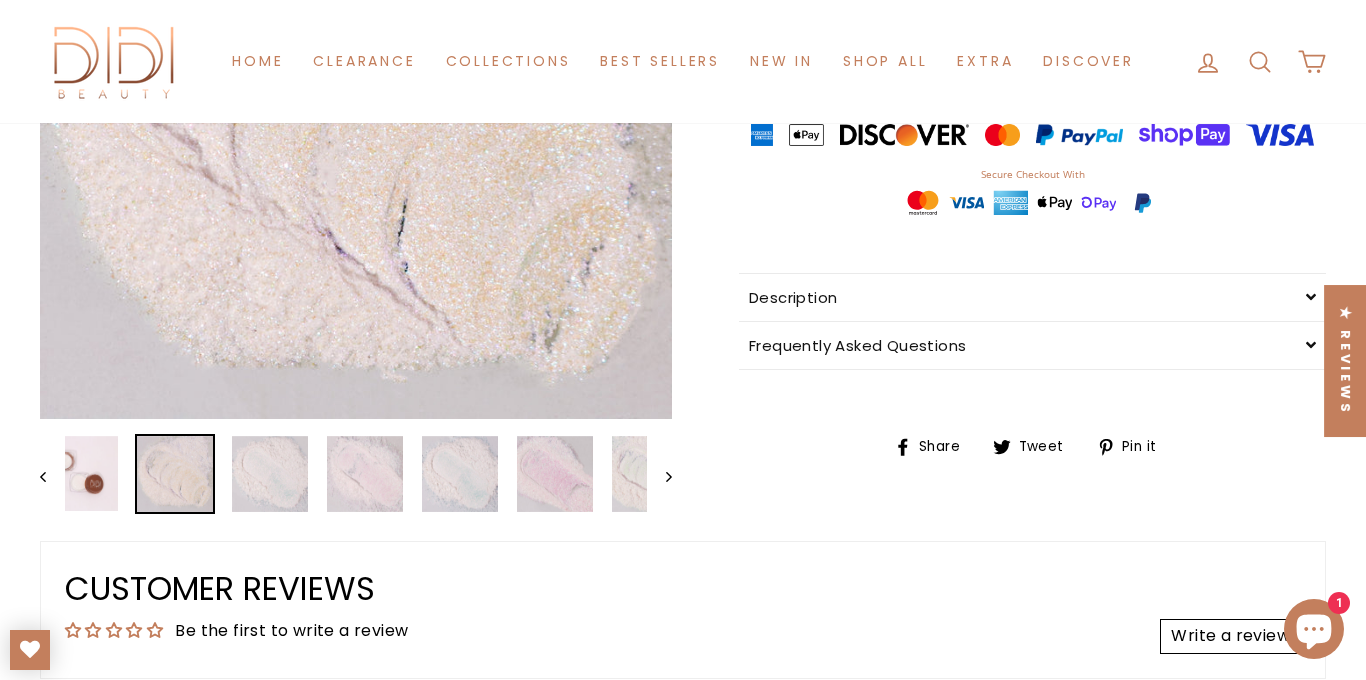 click on "Next" at bounding box center [659, 475] 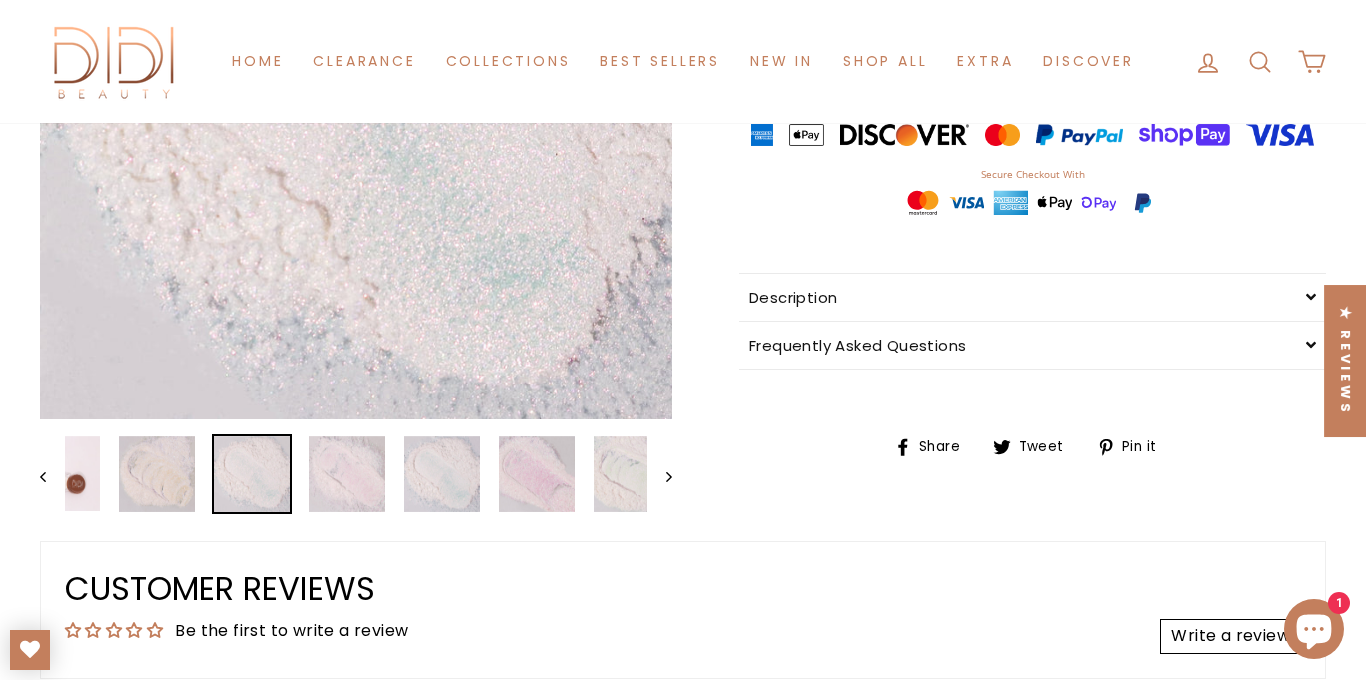 click on "Next" at bounding box center (659, 475) 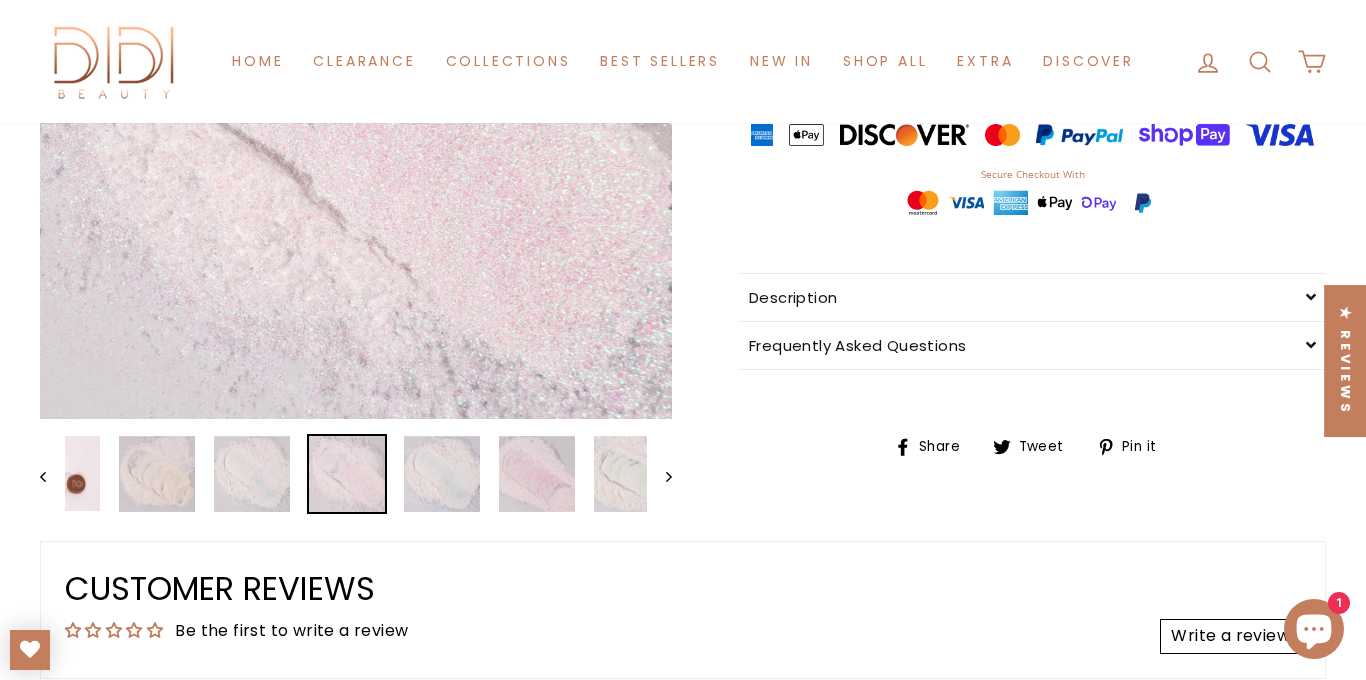 click on "Next" at bounding box center [659, 475] 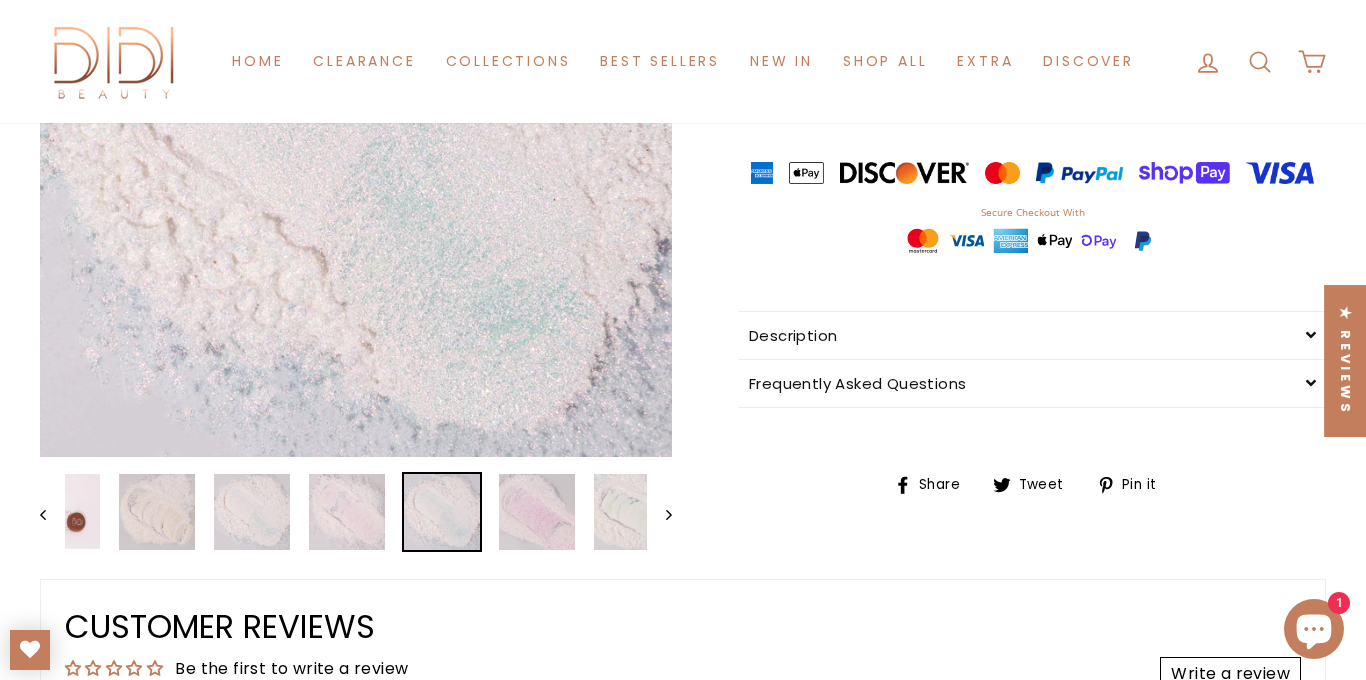 scroll, scrollTop: 533, scrollLeft: 0, axis: vertical 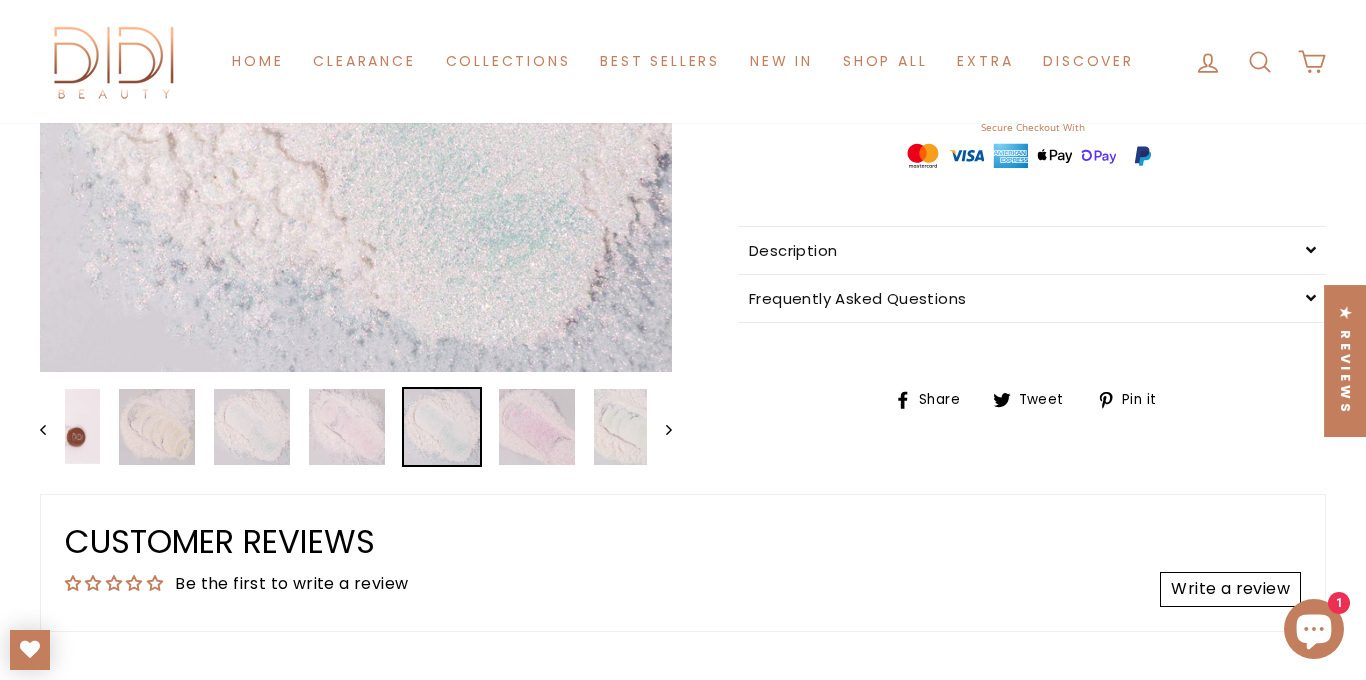 click on "Description" at bounding box center [1032, 250] 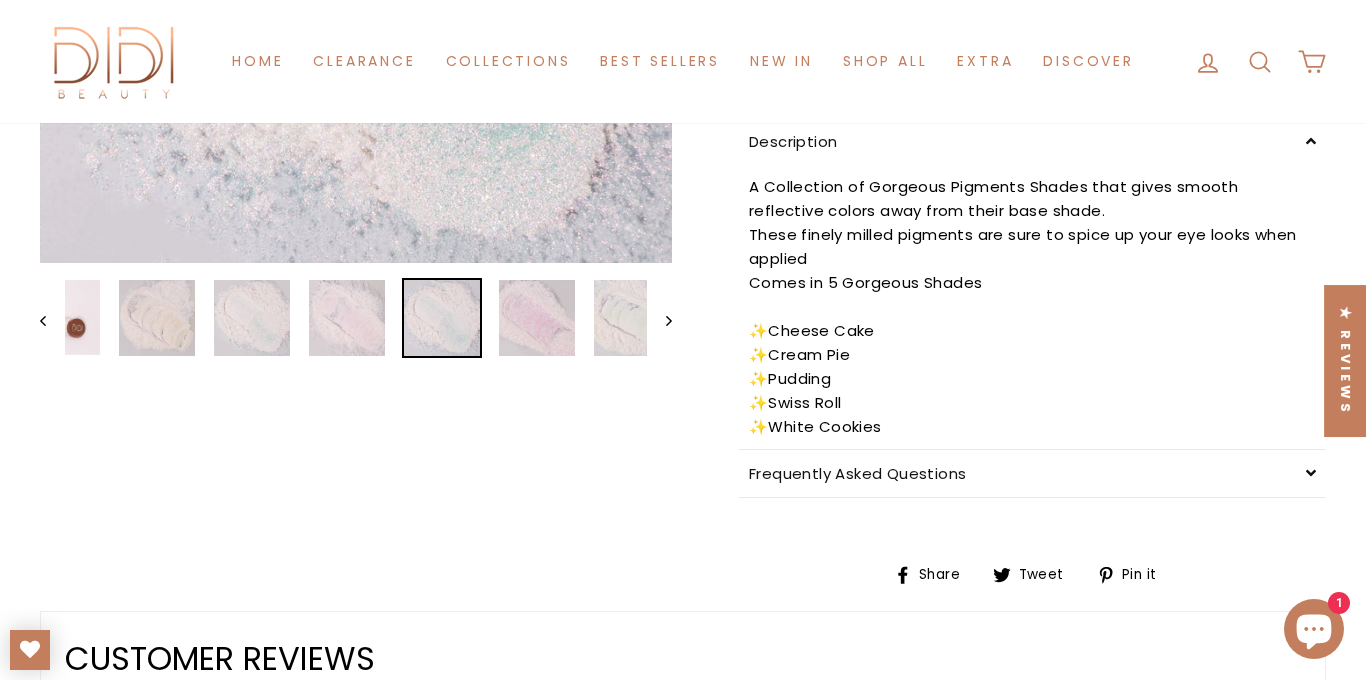 scroll, scrollTop: 644, scrollLeft: 0, axis: vertical 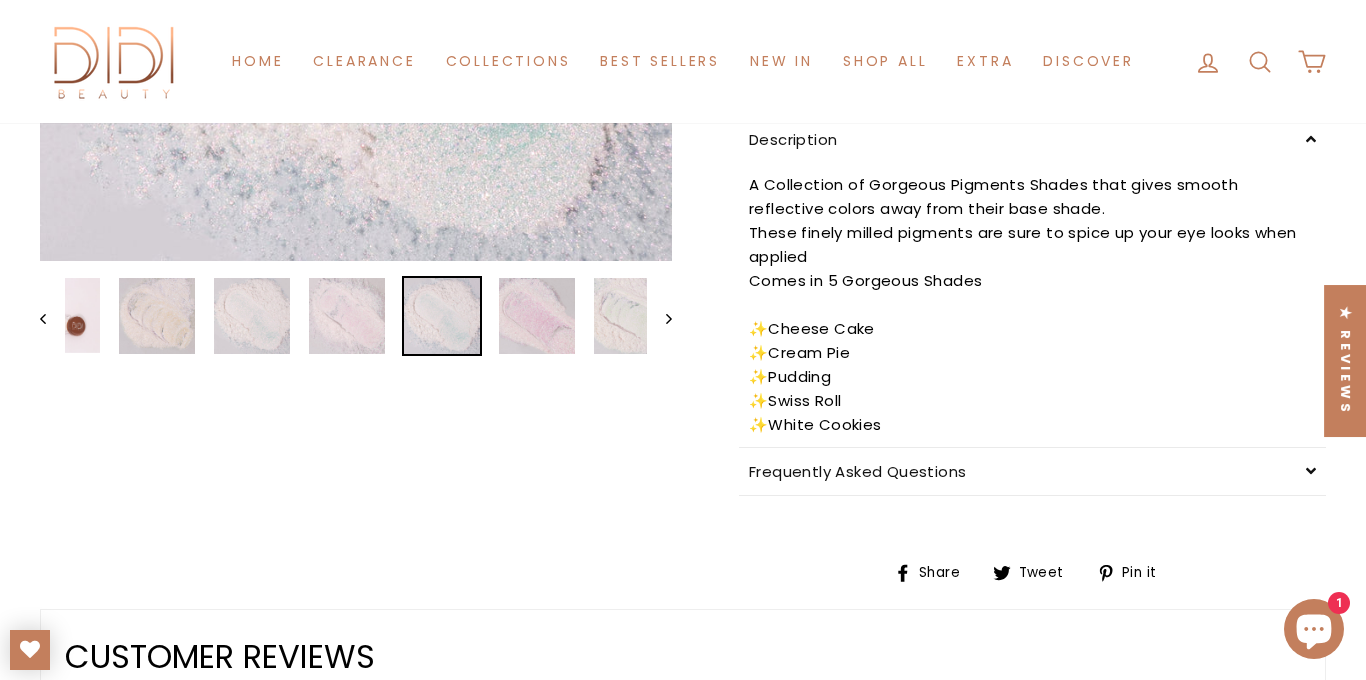 click 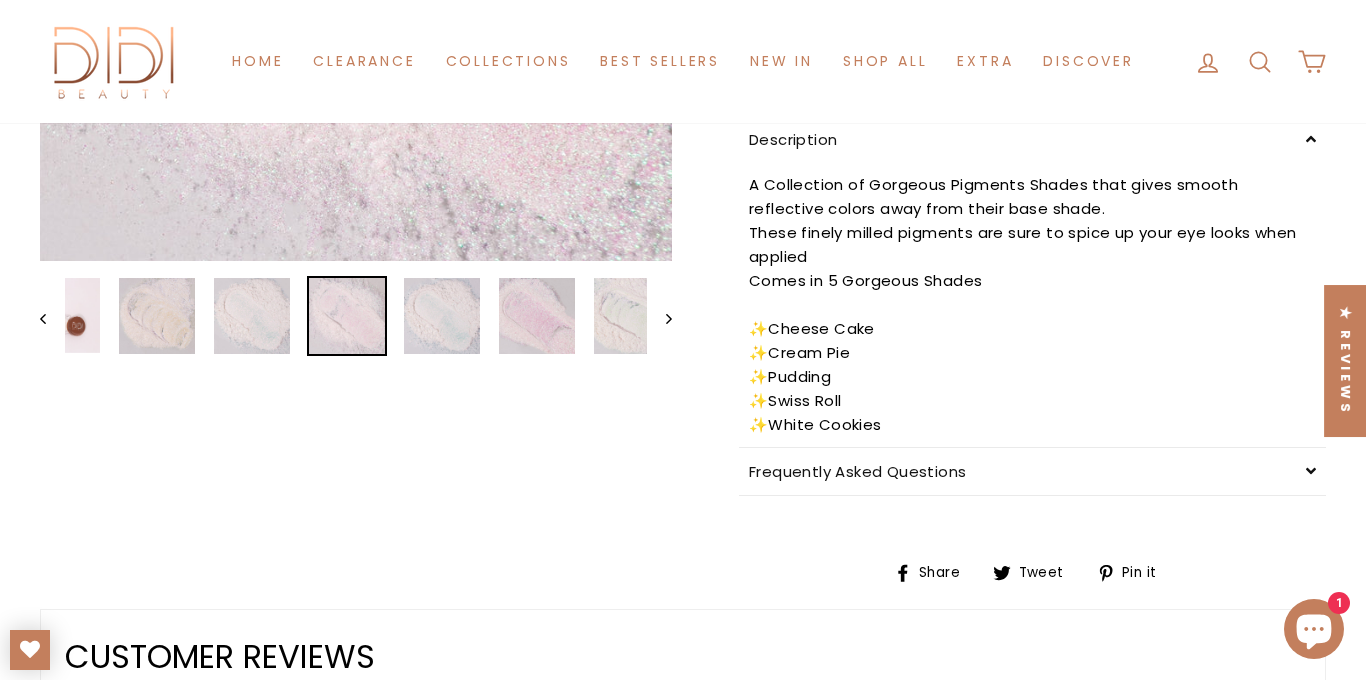 click 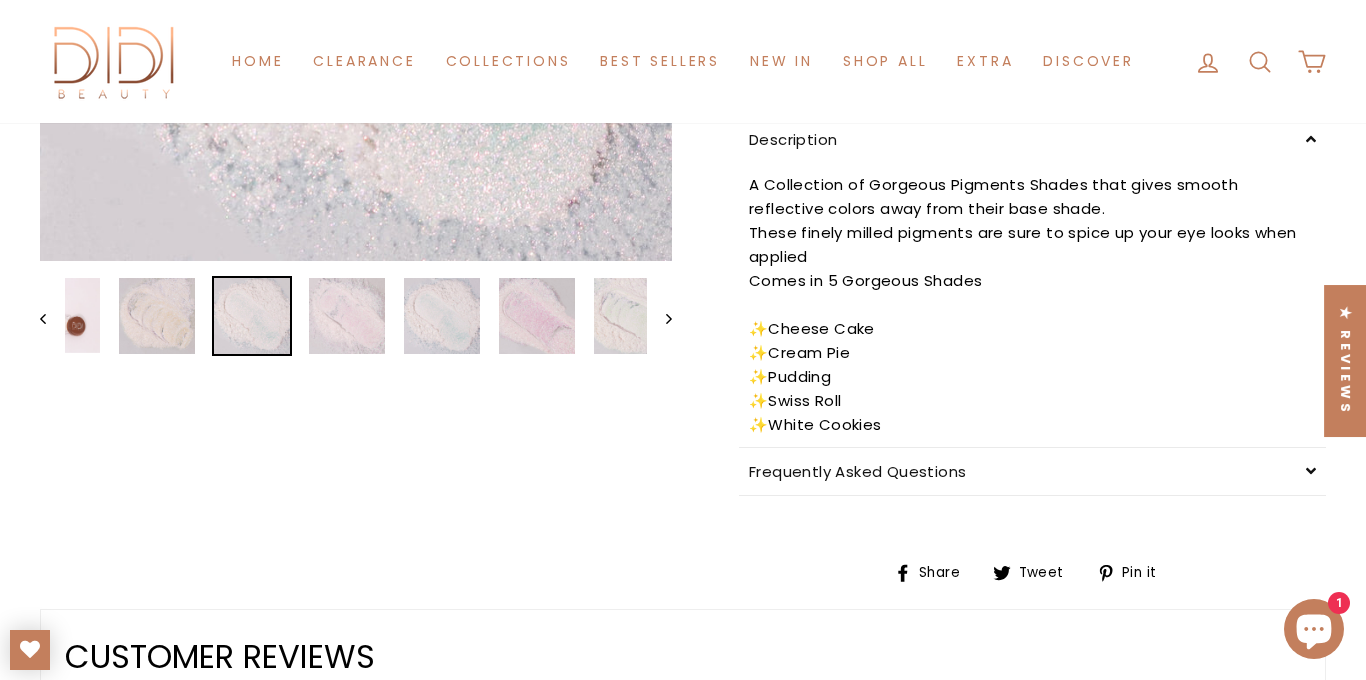 click 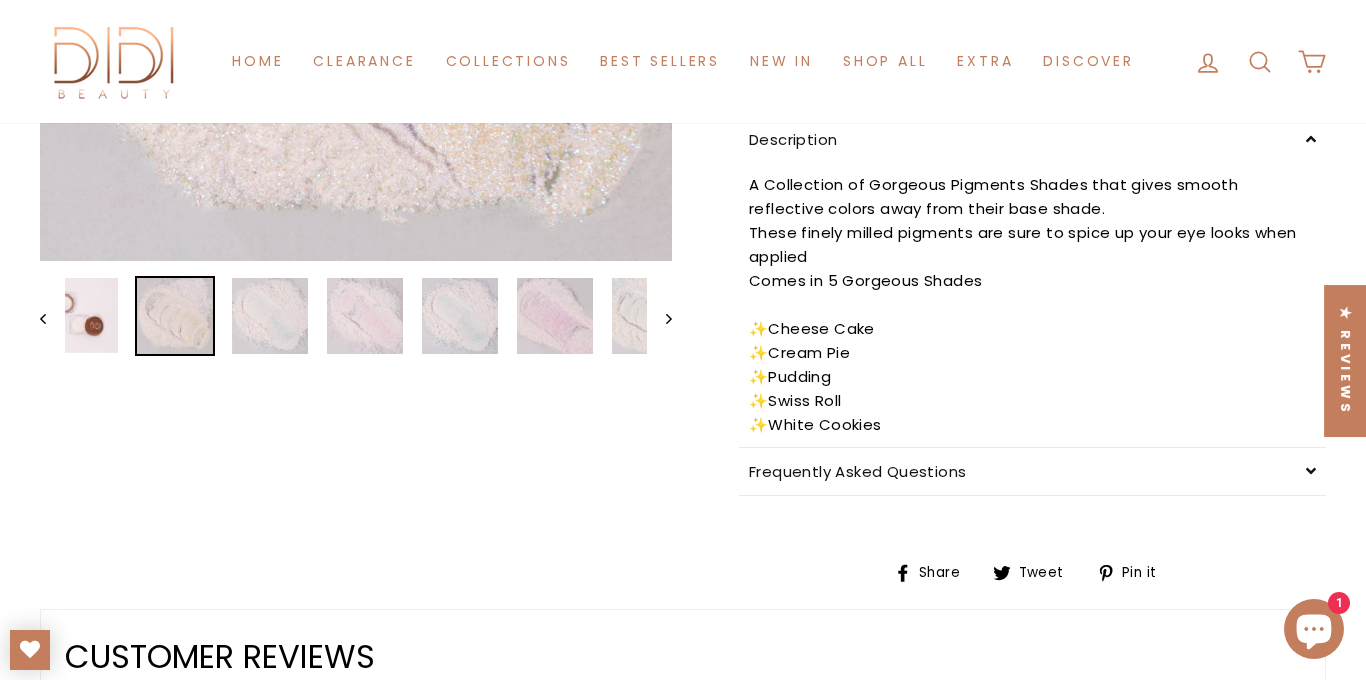 click 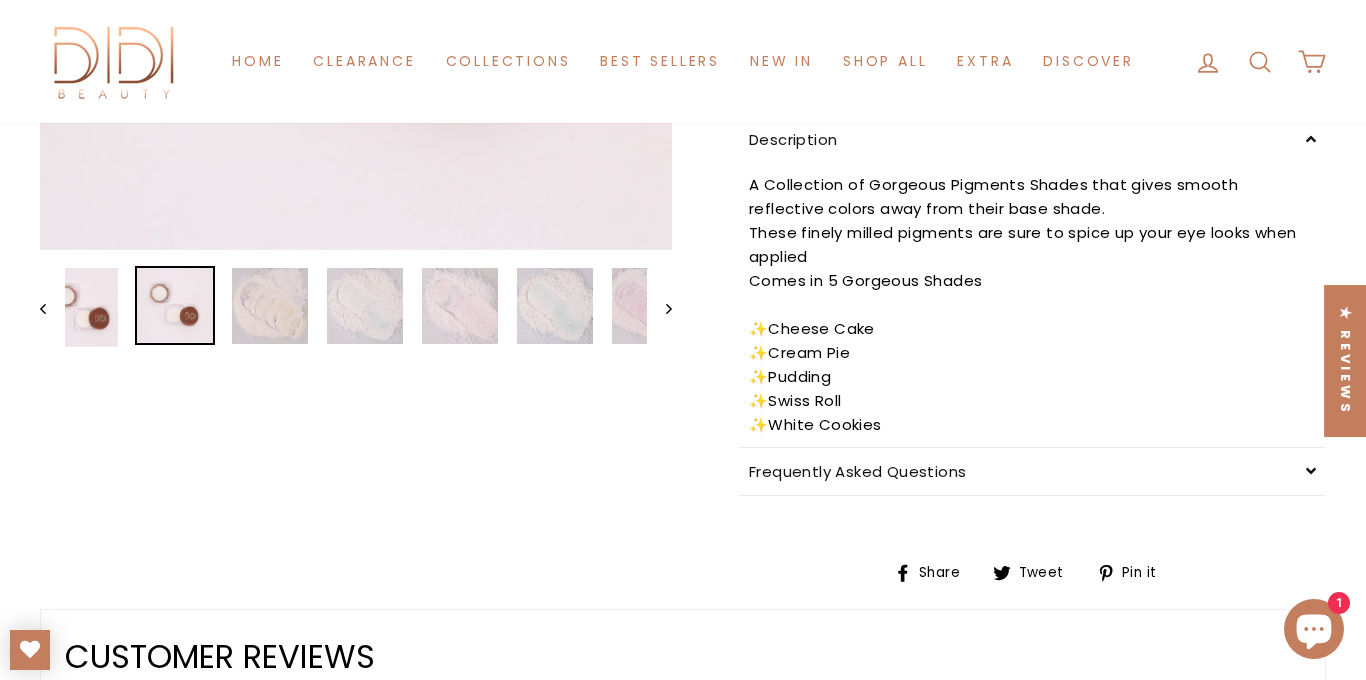 click on "Previous" at bounding box center [52, 307] 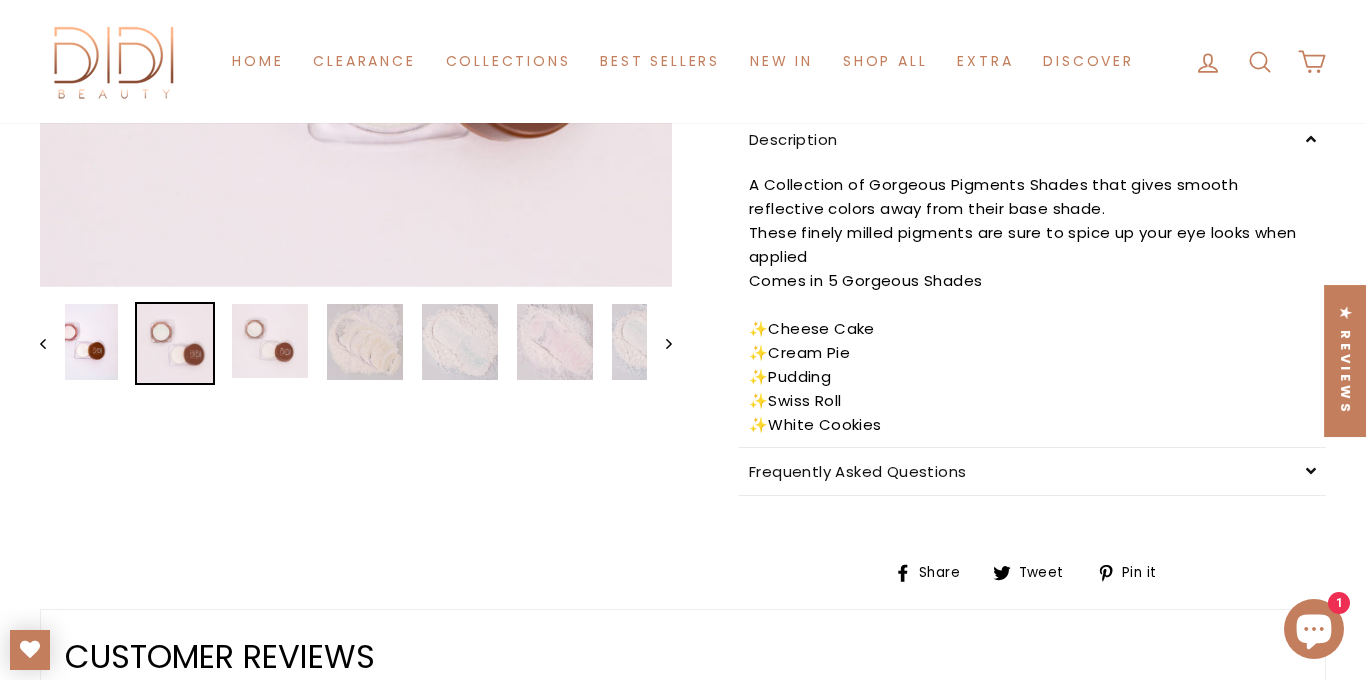 click on "Previous" at bounding box center (52, 343) 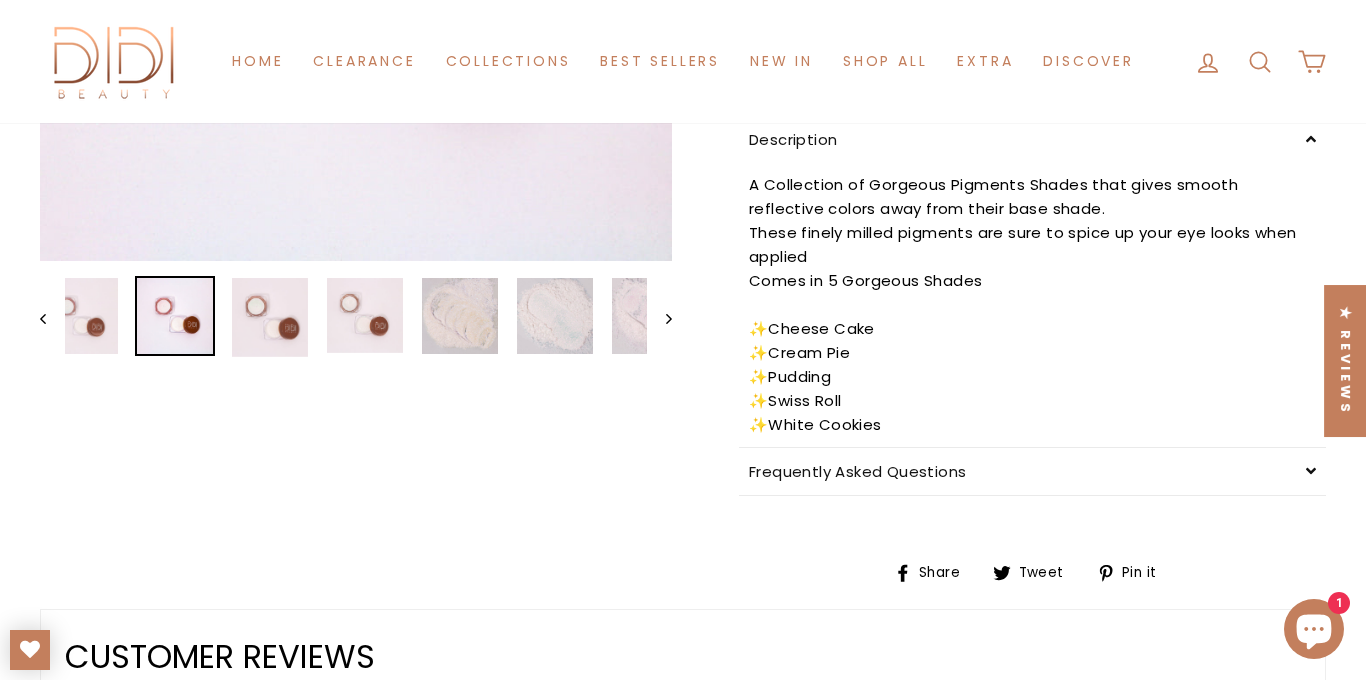 click on "Previous" at bounding box center (52, 317) 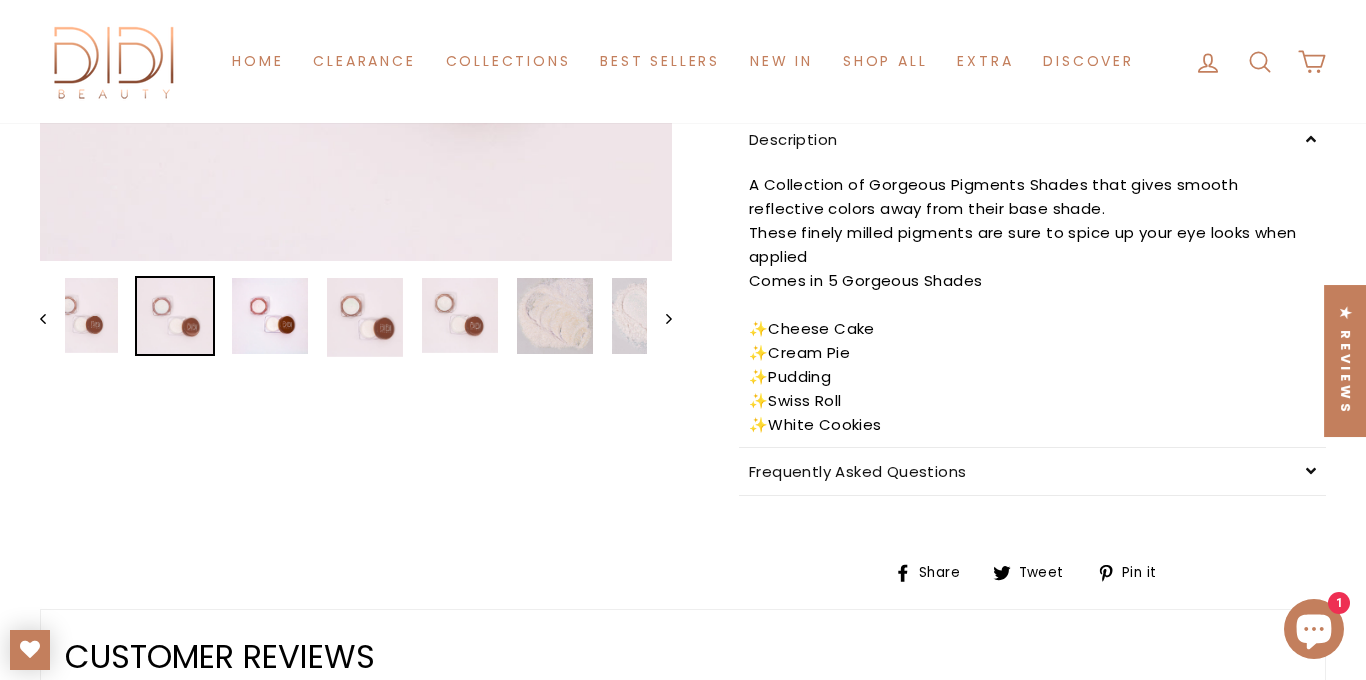 click 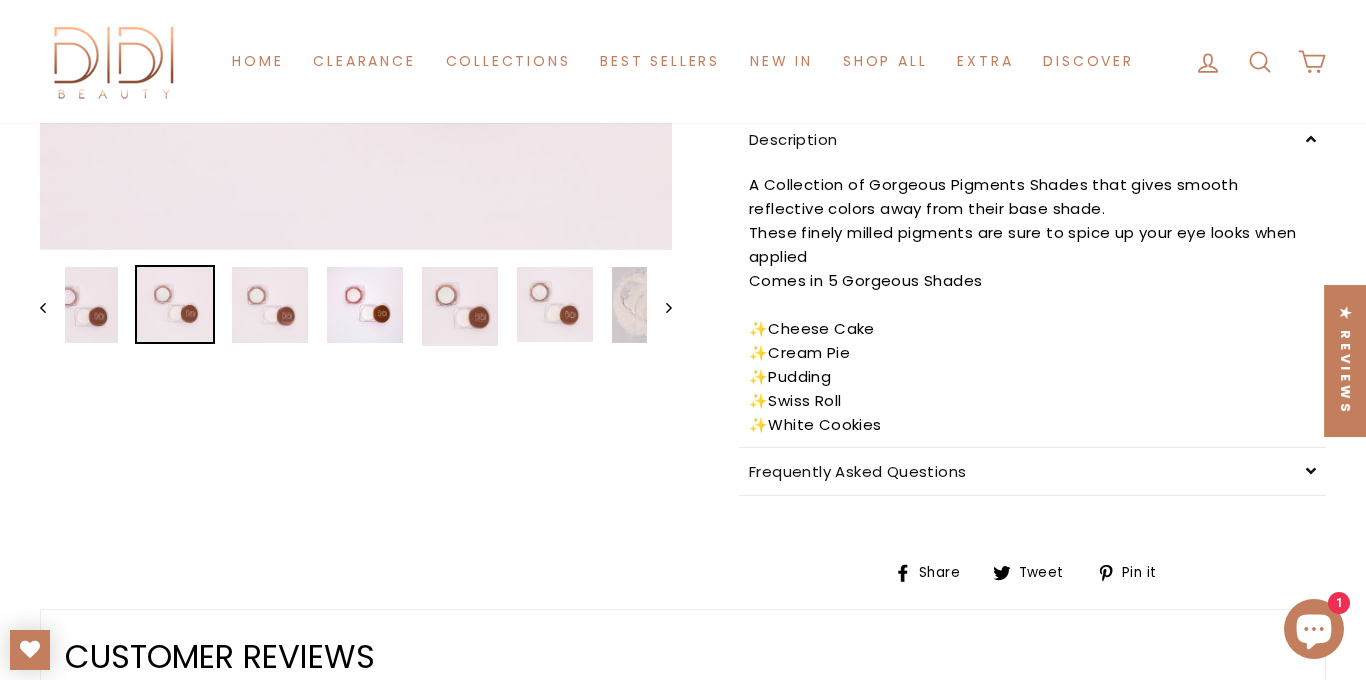 click on "Previous" at bounding box center [52, 306] 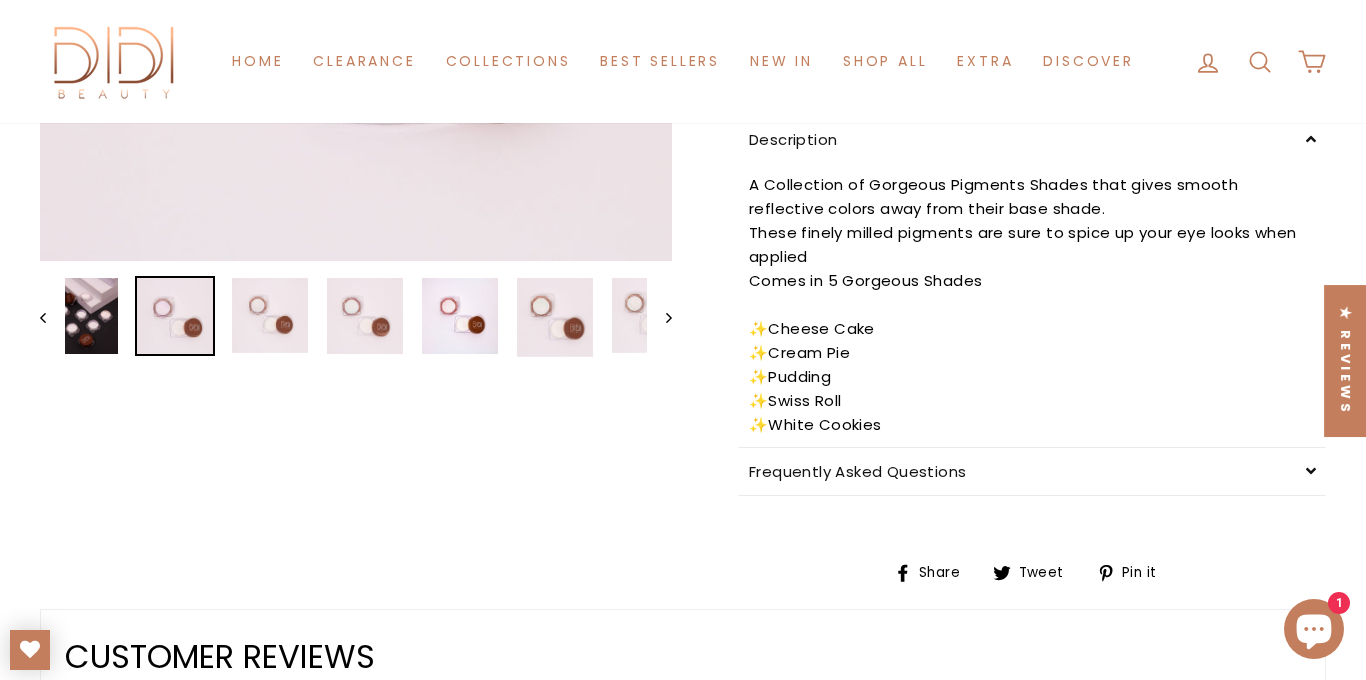 click 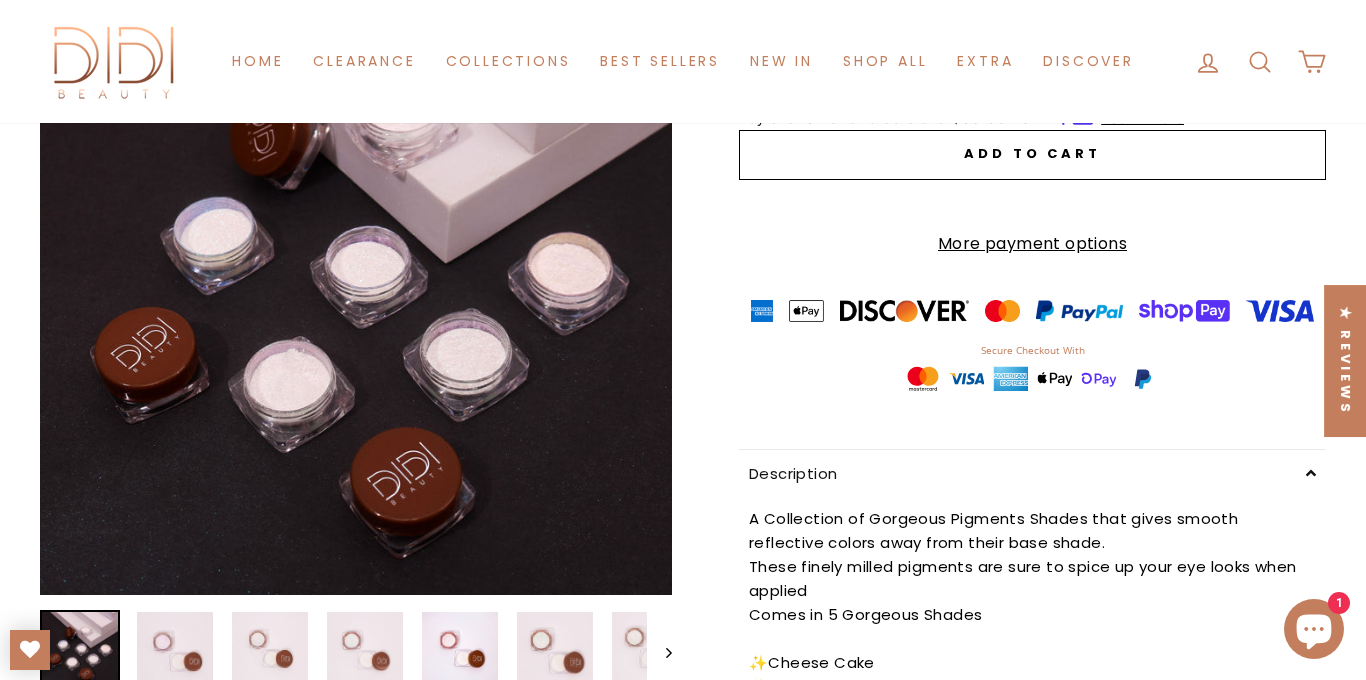 scroll, scrollTop: 353, scrollLeft: 0, axis: vertical 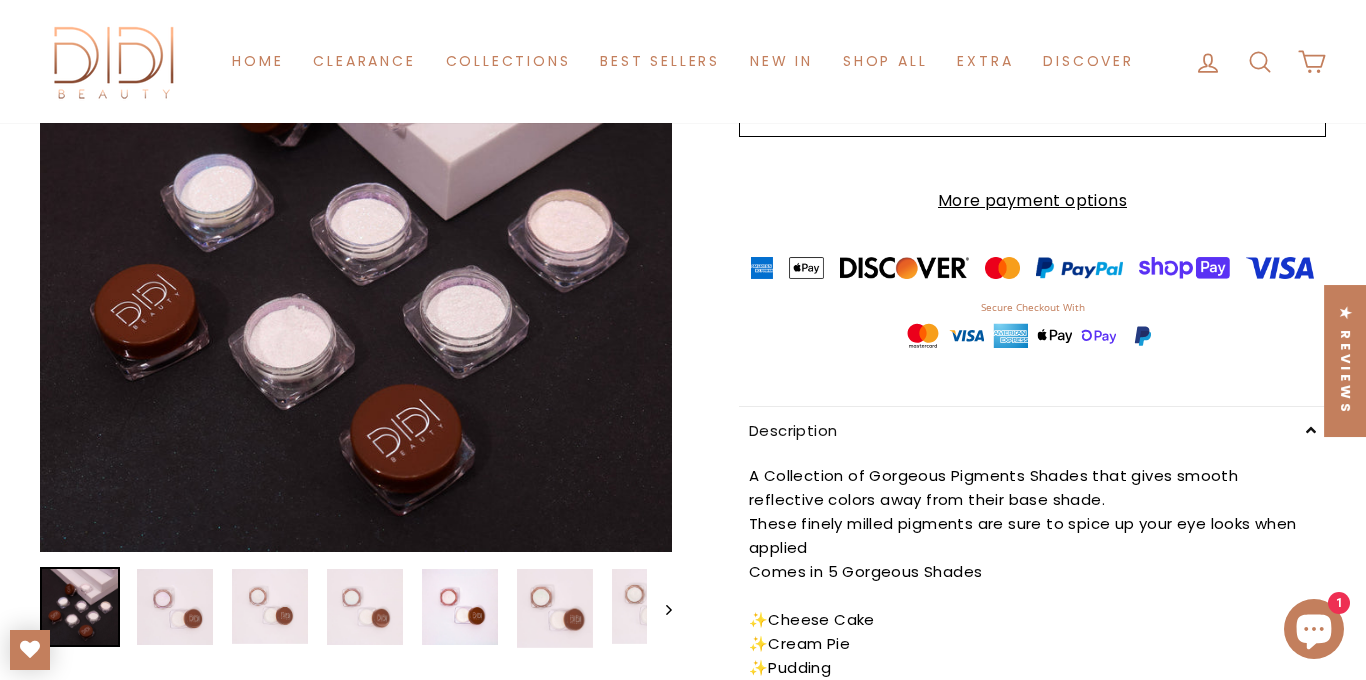 click on "Close (esc)" at bounding box center [356, 236] 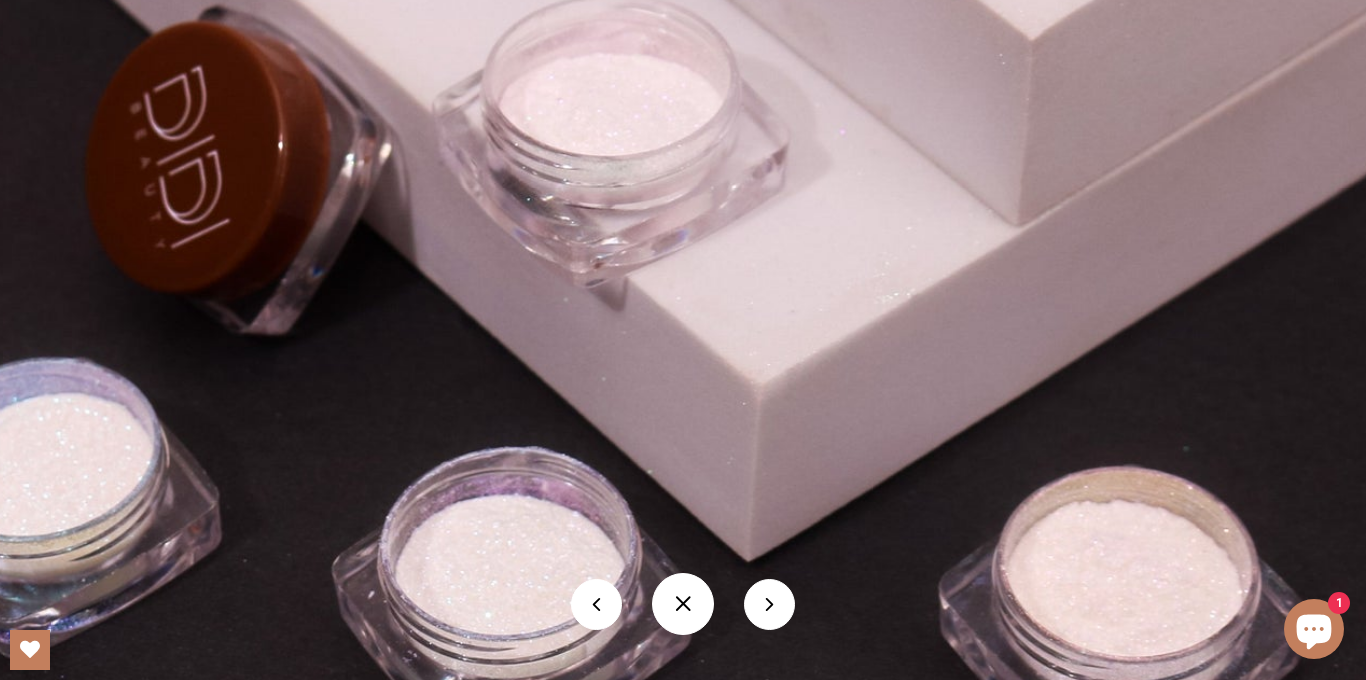 click at bounding box center (683, 604) 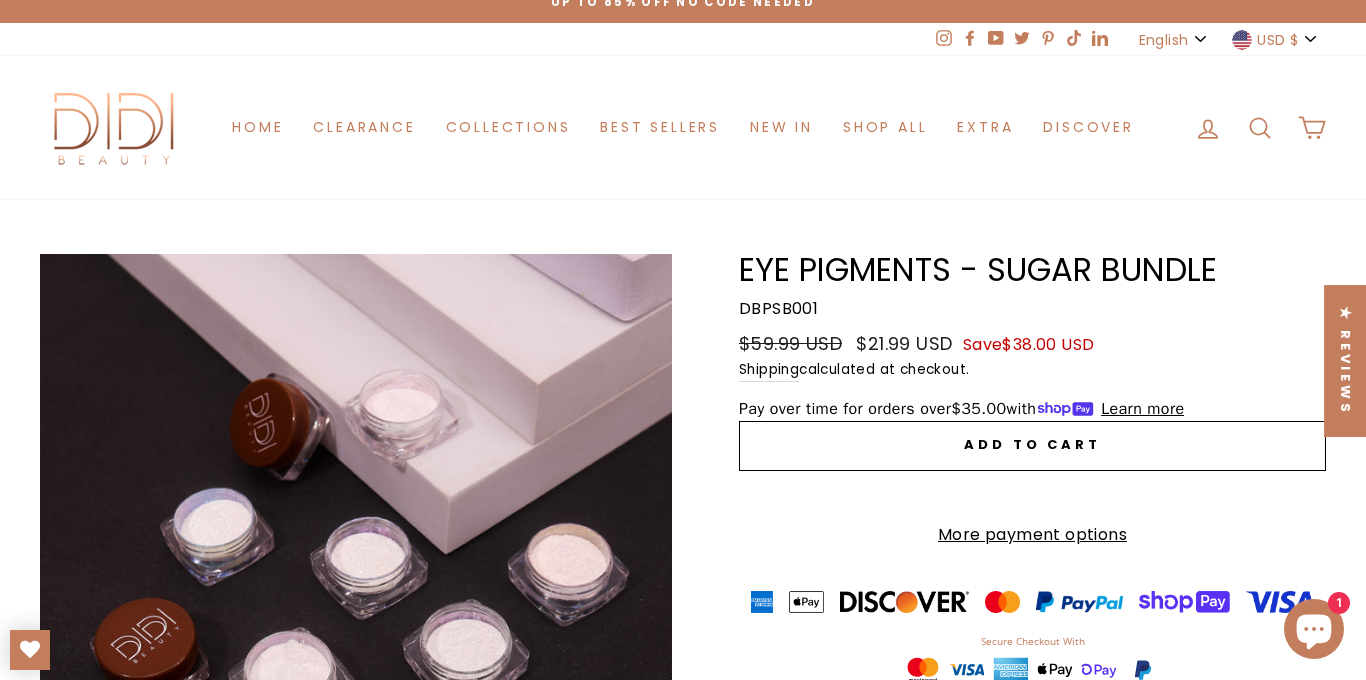 scroll, scrollTop: 0, scrollLeft: 0, axis: both 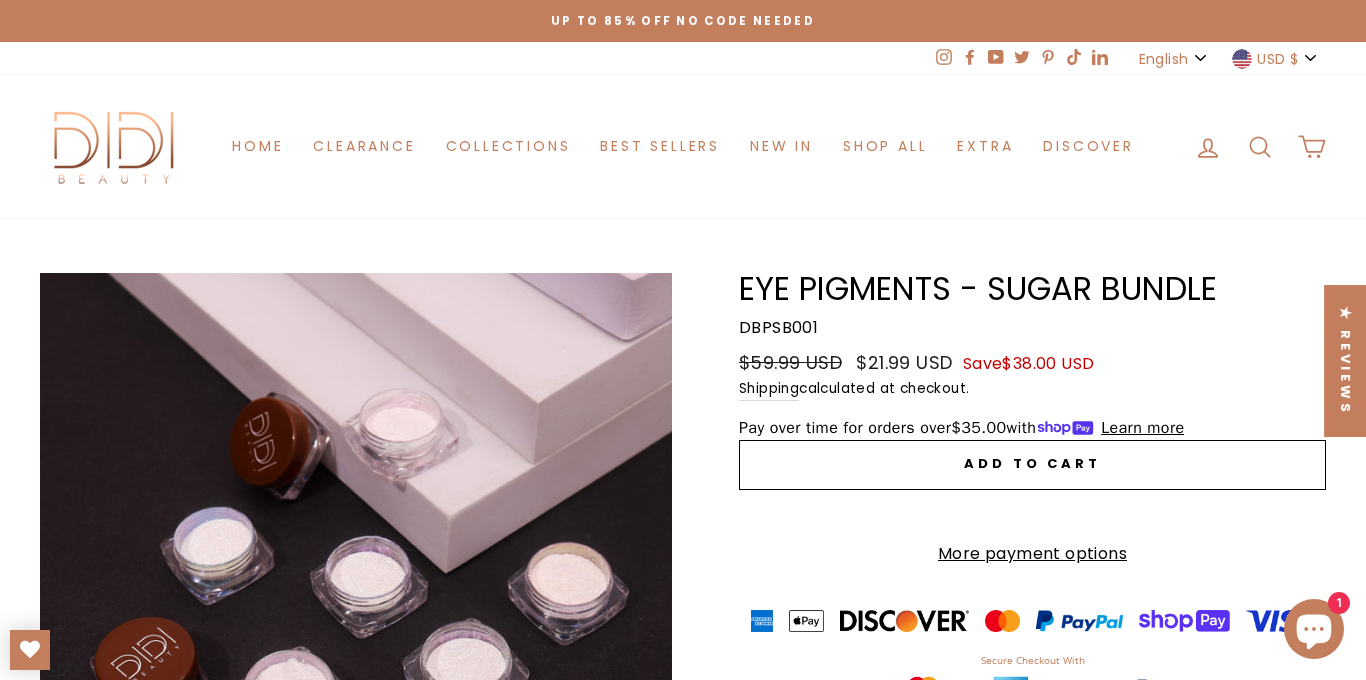 drag, startPoint x: 741, startPoint y: 293, endPoint x: 1217, endPoint y: 291, distance: 476.0042 